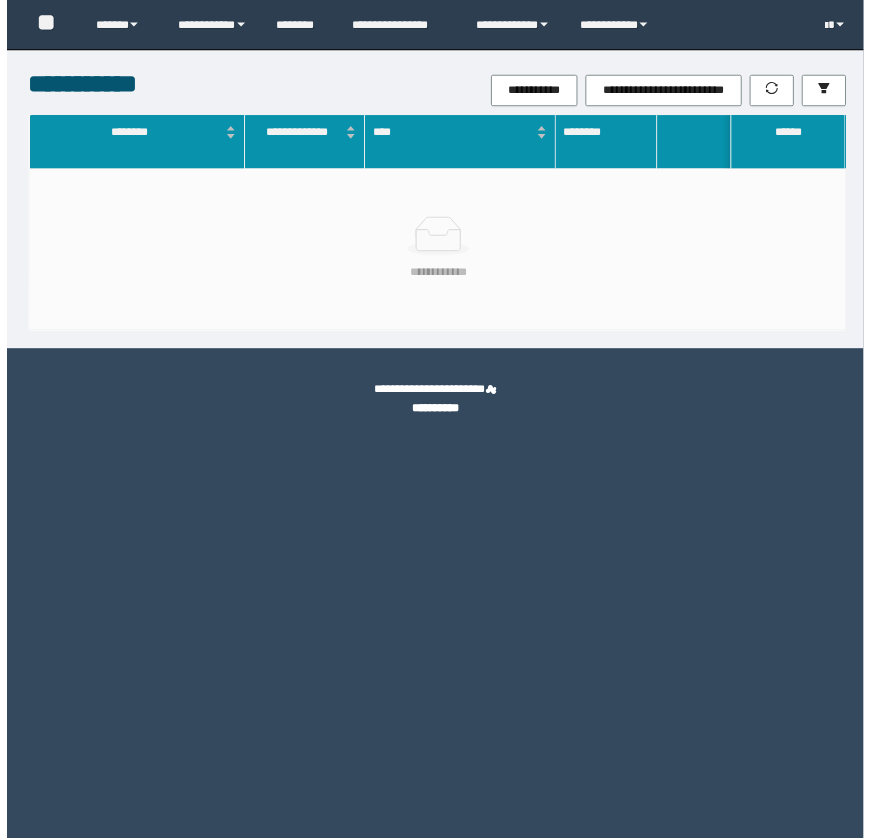 scroll, scrollTop: 0, scrollLeft: 0, axis: both 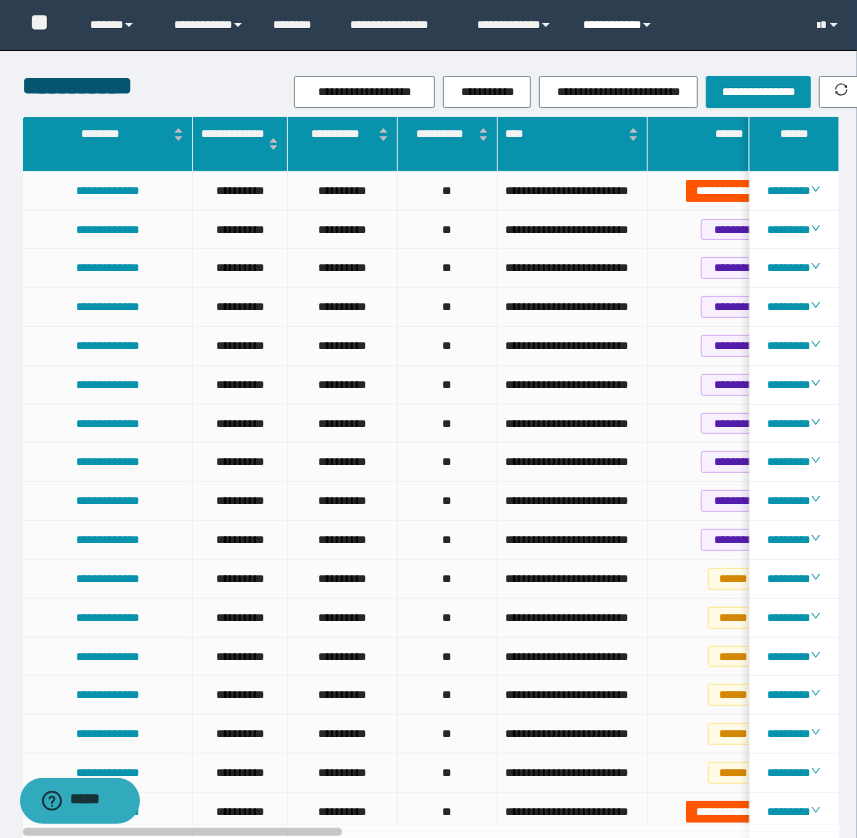 click on "**********" at bounding box center [620, 25] 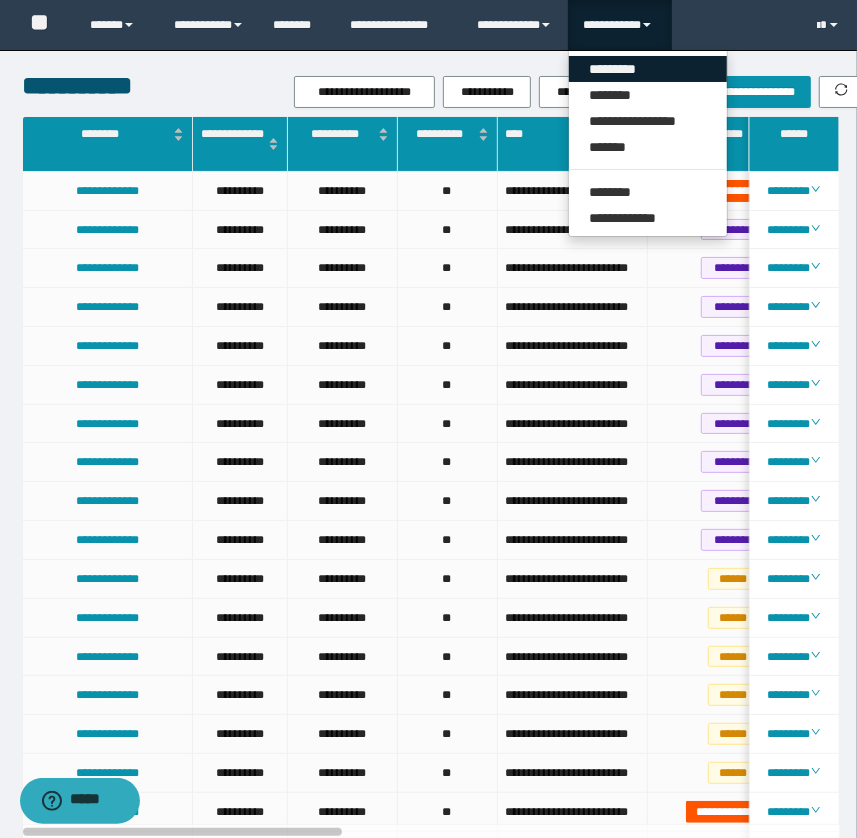 click on "*********" at bounding box center [648, 69] 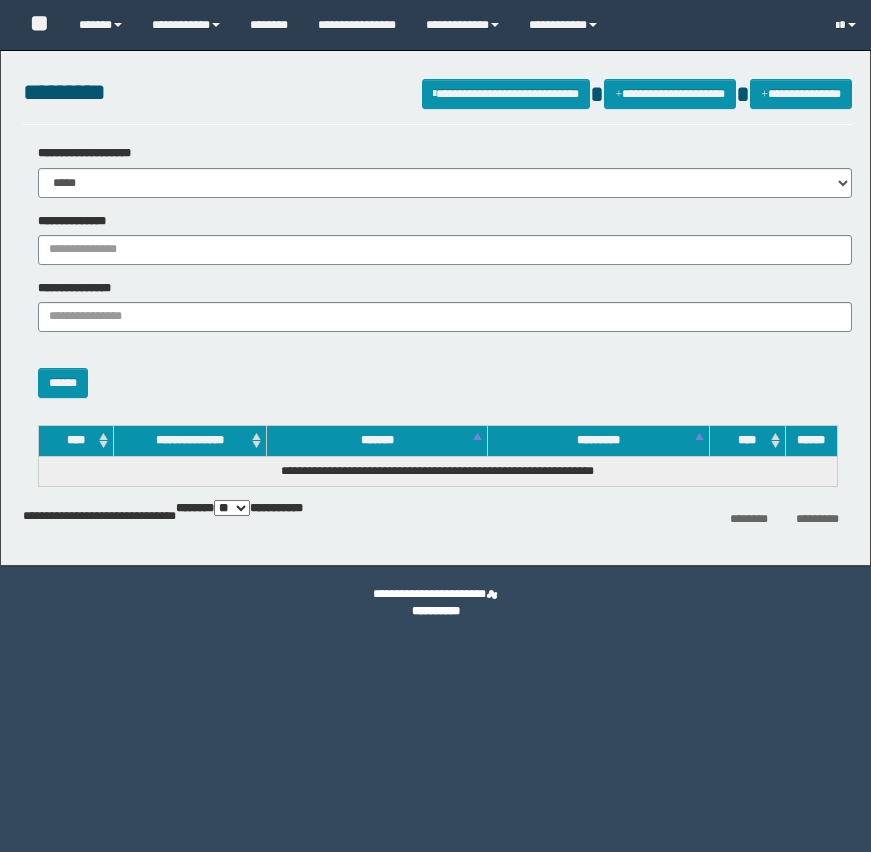 scroll, scrollTop: 0, scrollLeft: 0, axis: both 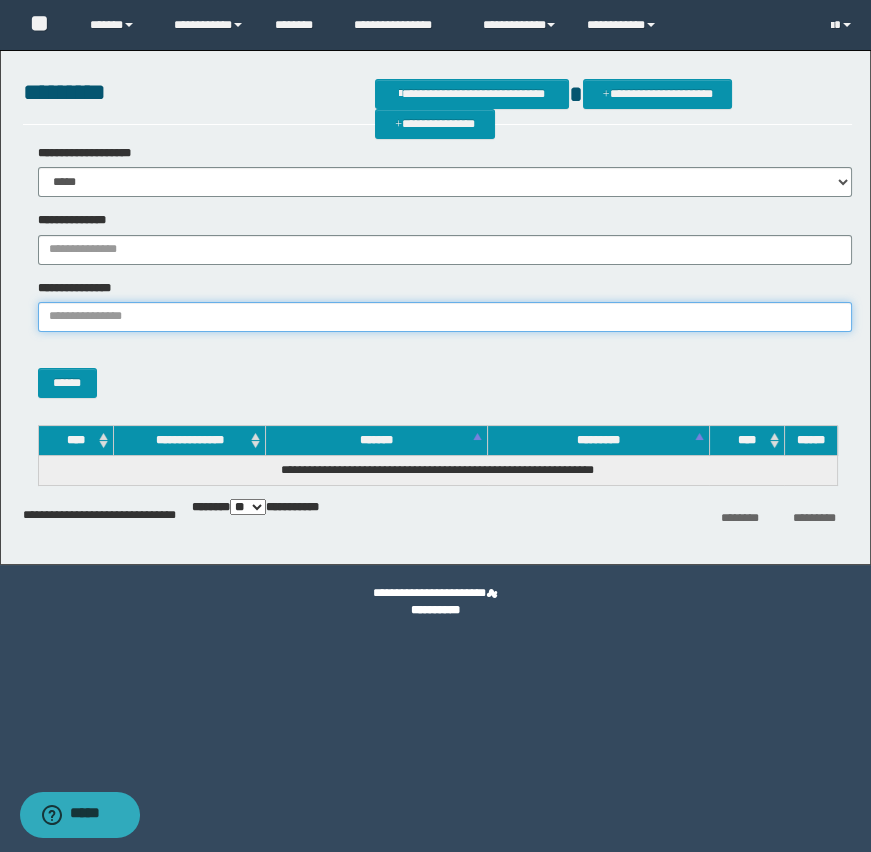 click on "**********" at bounding box center (445, 317) 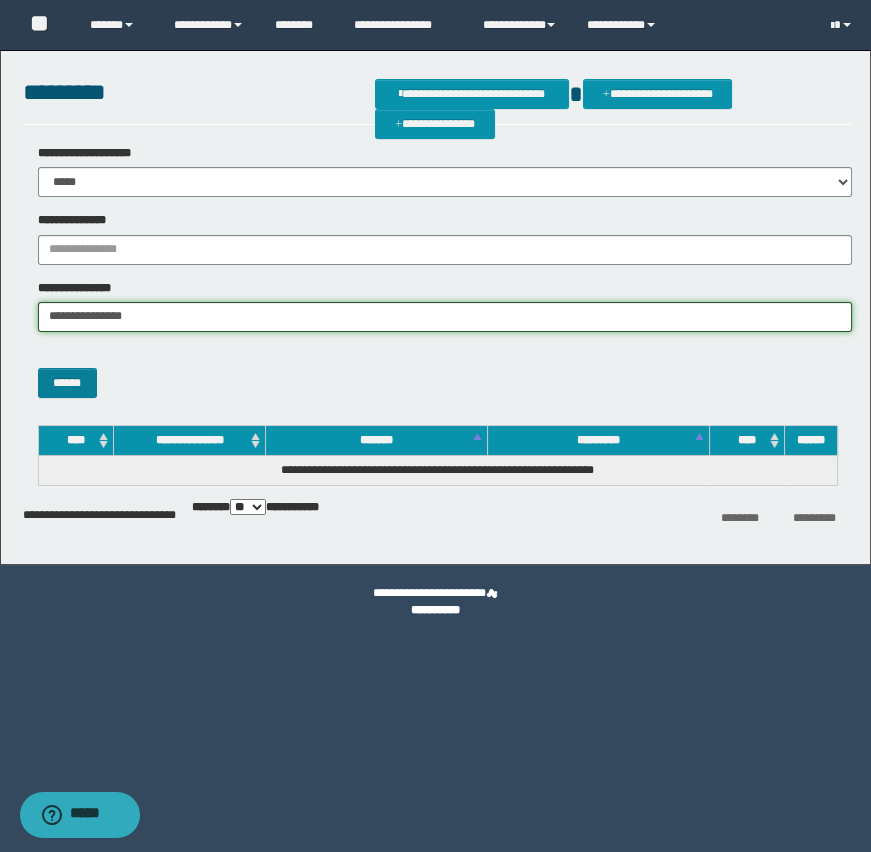 type on "**********" 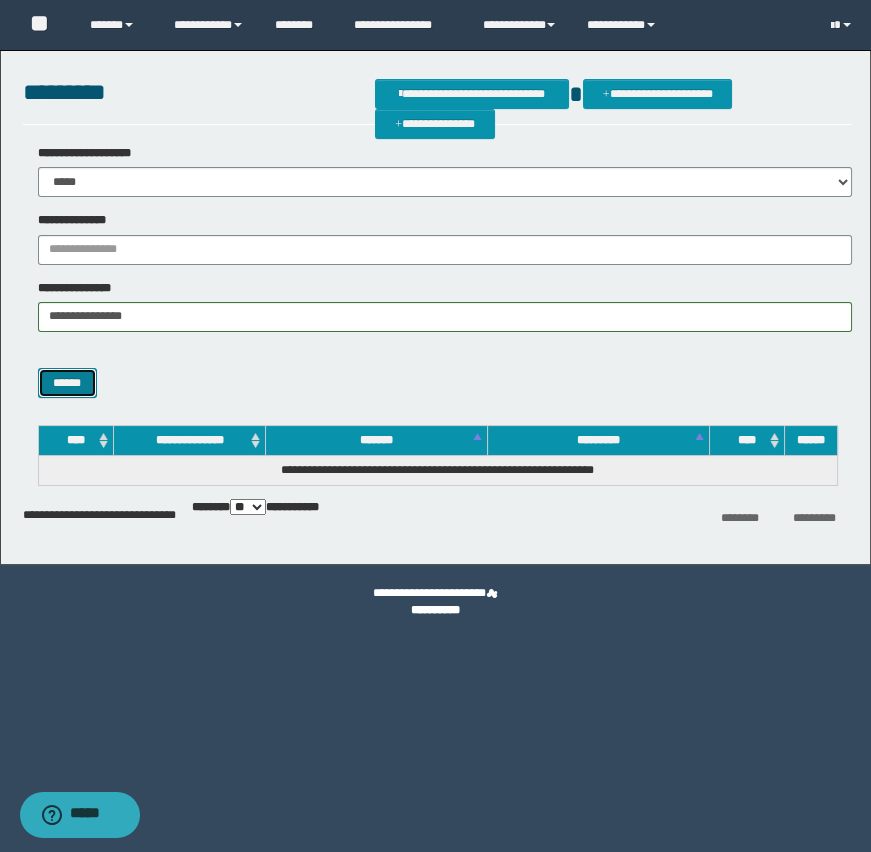 click on "******" at bounding box center (67, 383) 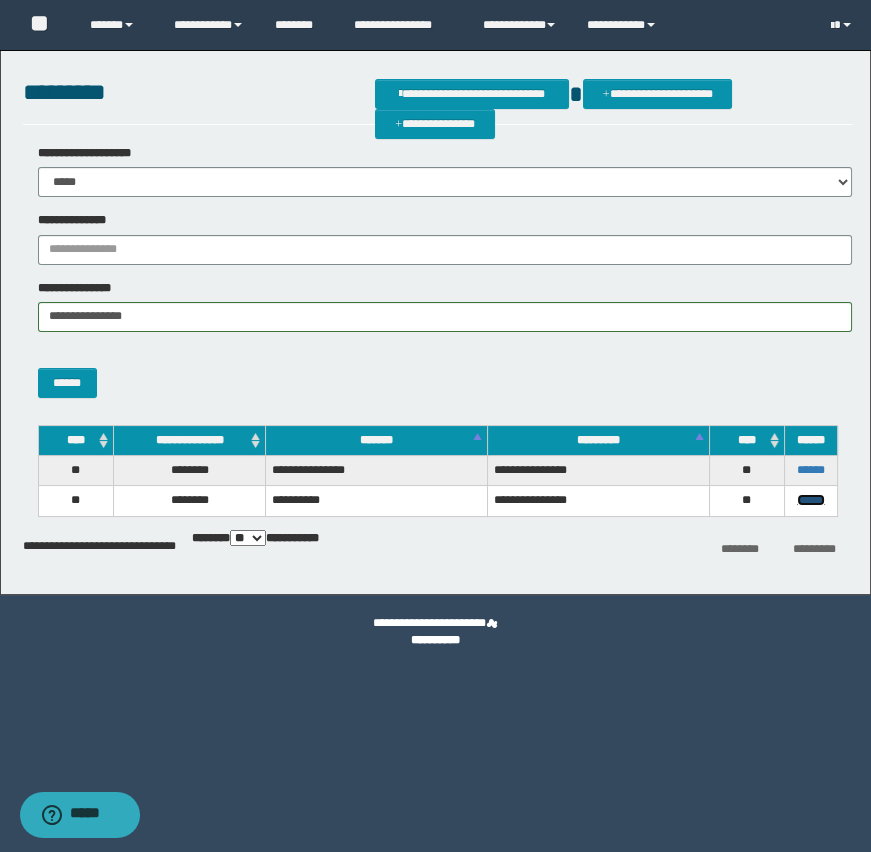 click on "******" at bounding box center [811, 500] 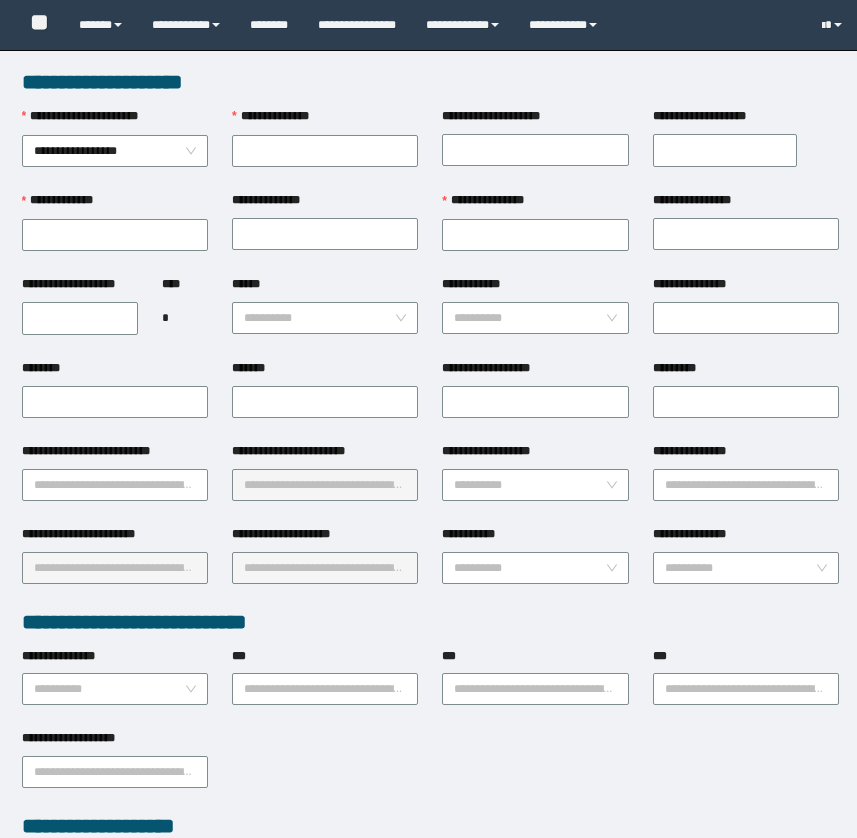 scroll, scrollTop: 0, scrollLeft: 0, axis: both 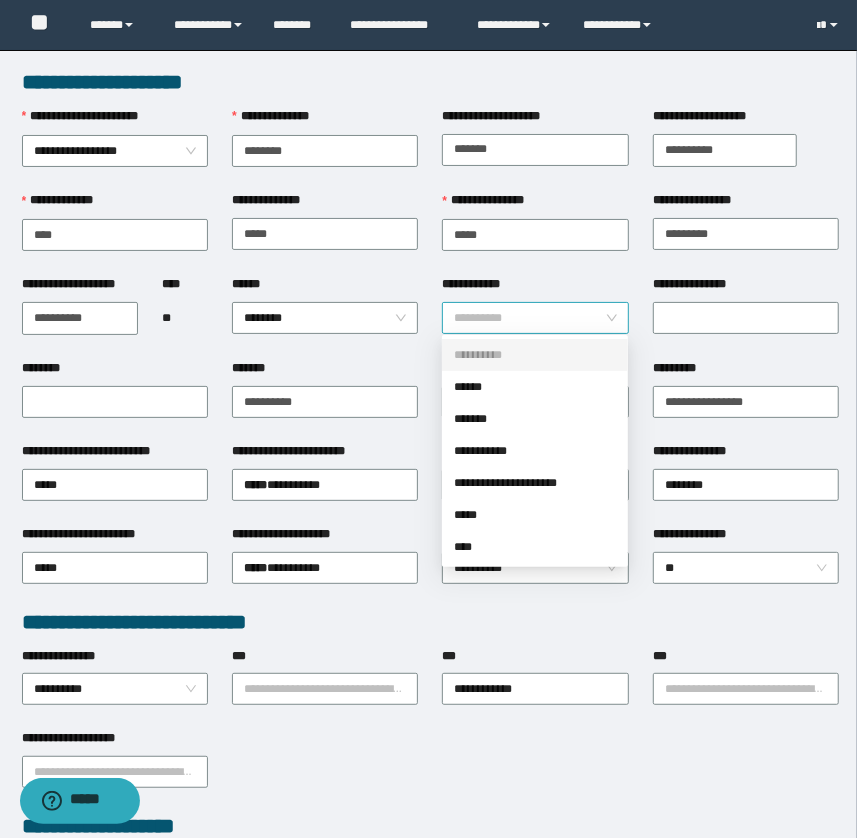 click on "**********" at bounding box center (535, 318) 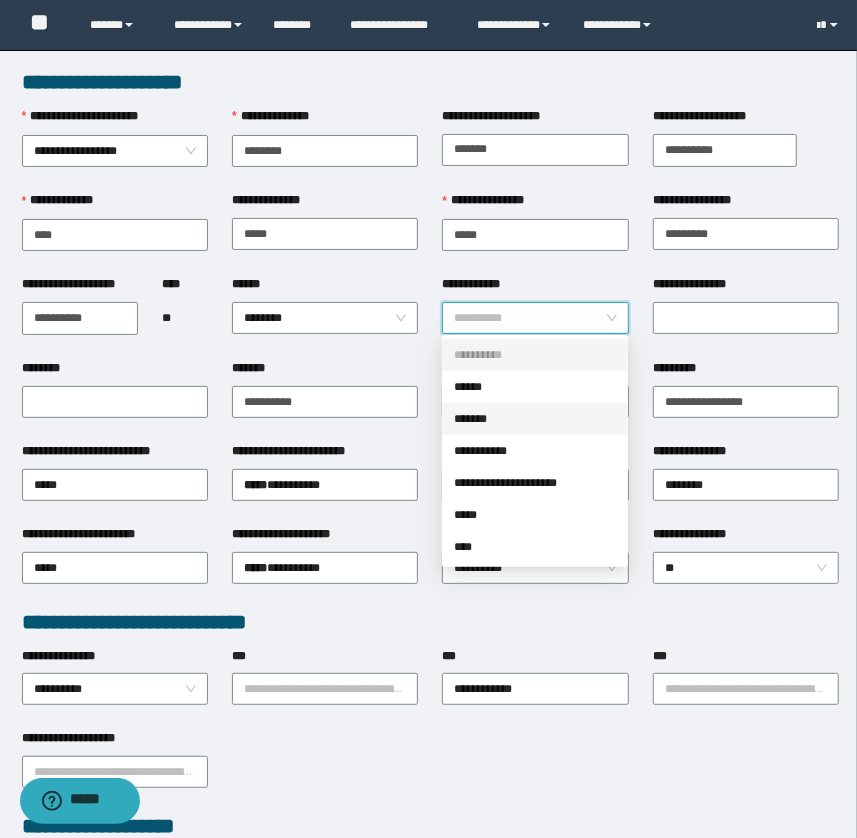 click on "*******" at bounding box center [535, 419] 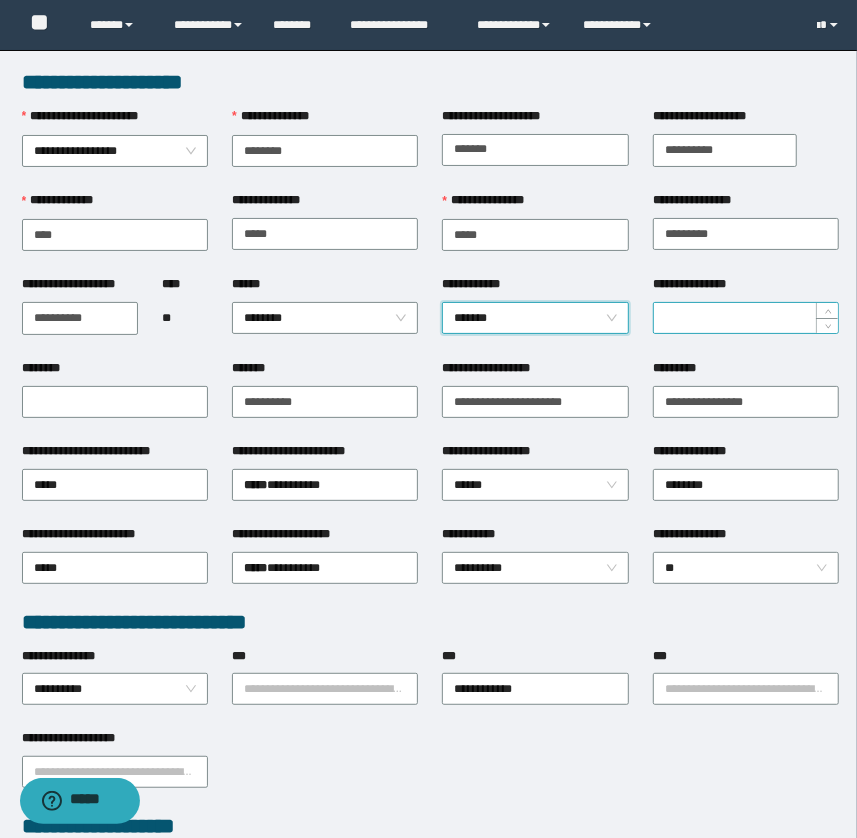 click on "**********" at bounding box center [746, 318] 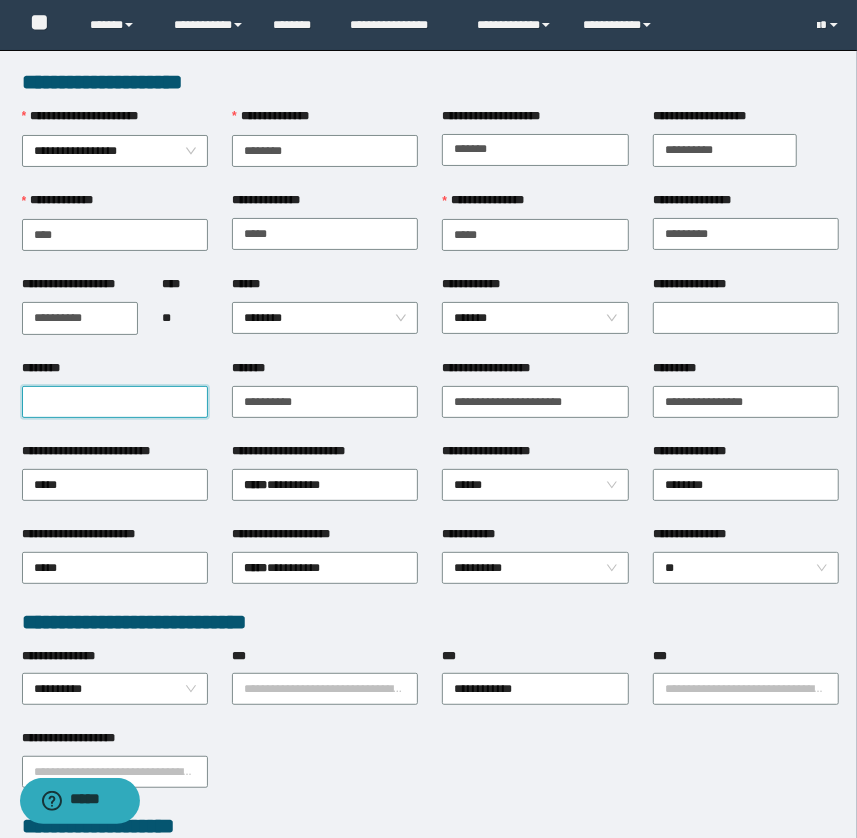 click on "********" at bounding box center (115, 402) 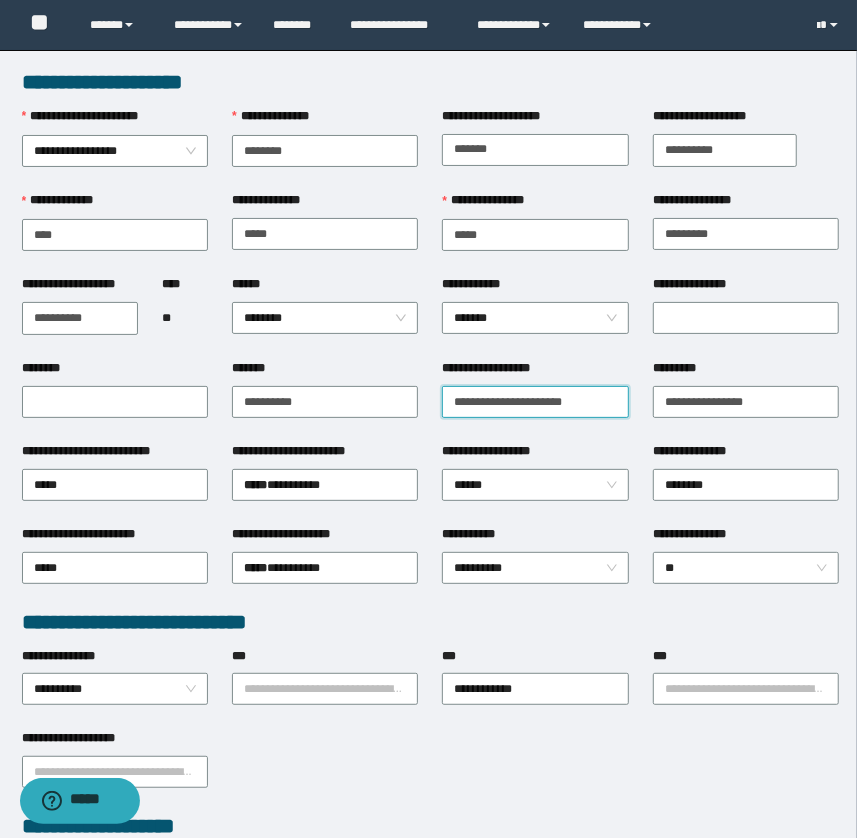 click on "**********" at bounding box center (535, 402) 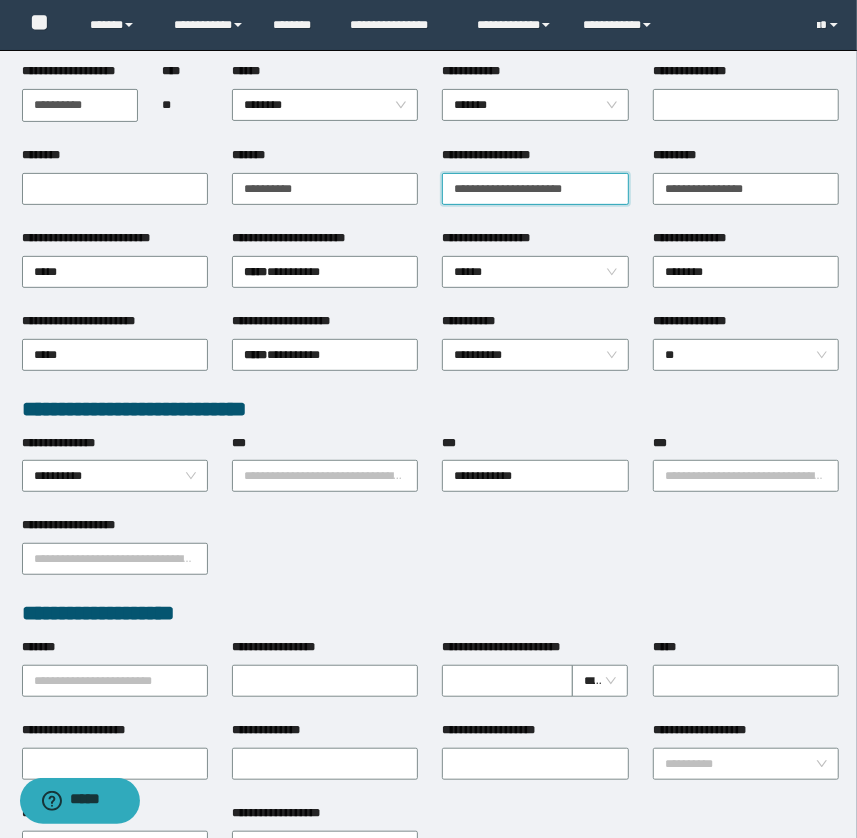 scroll, scrollTop: 181, scrollLeft: 0, axis: vertical 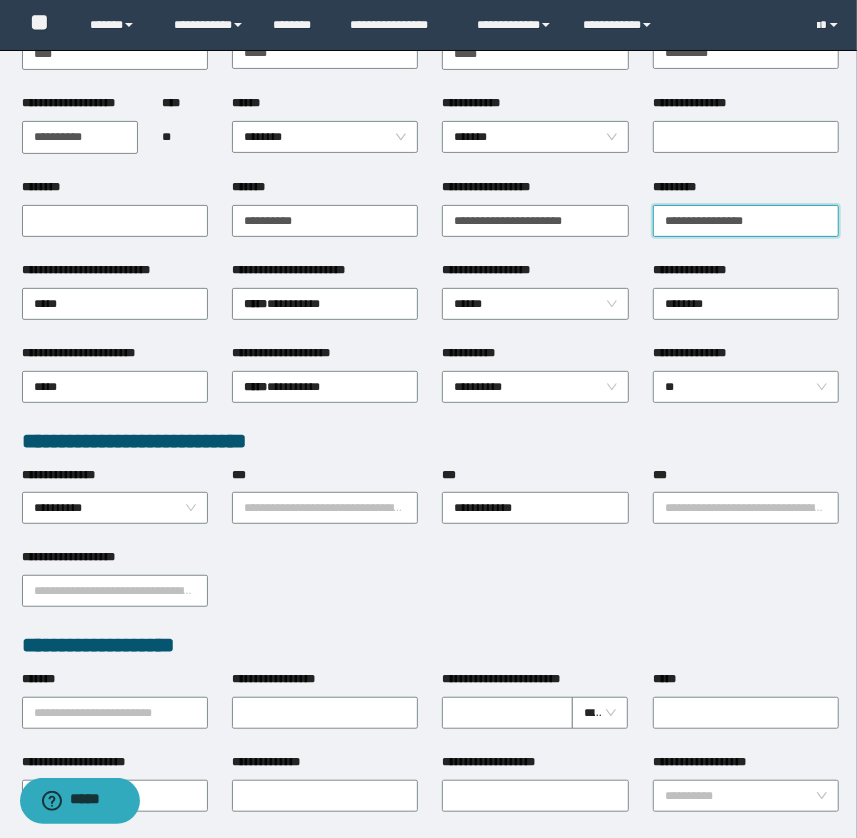 click on "*********" at bounding box center (746, 221) 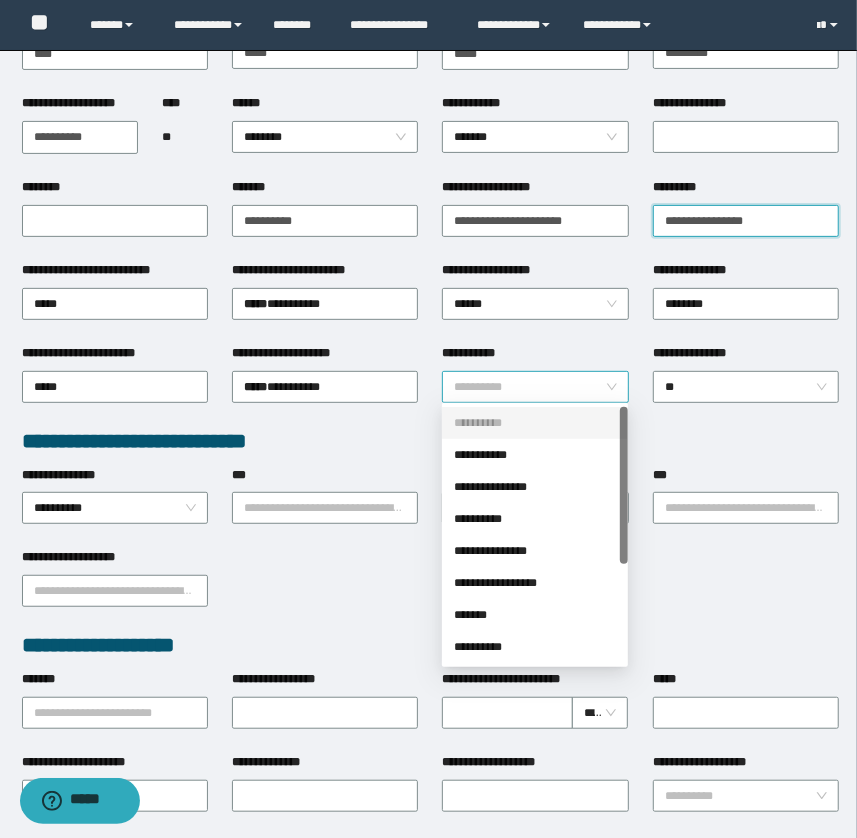 click on "**********" at bounding box center (535, 387) 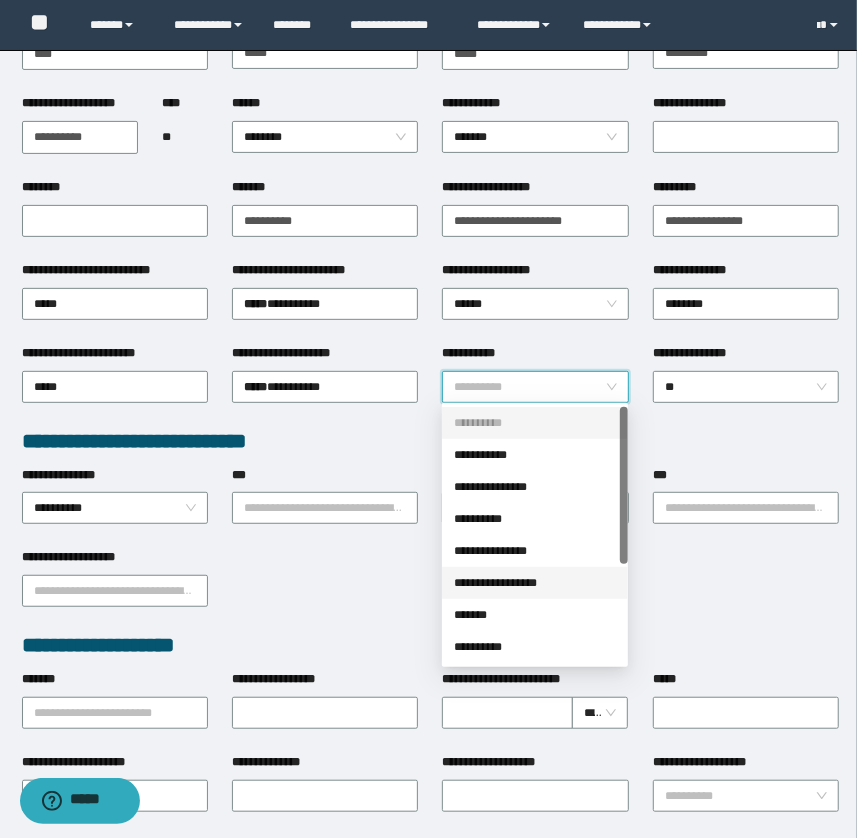 click on "**********" at bounding box center (535, 583) 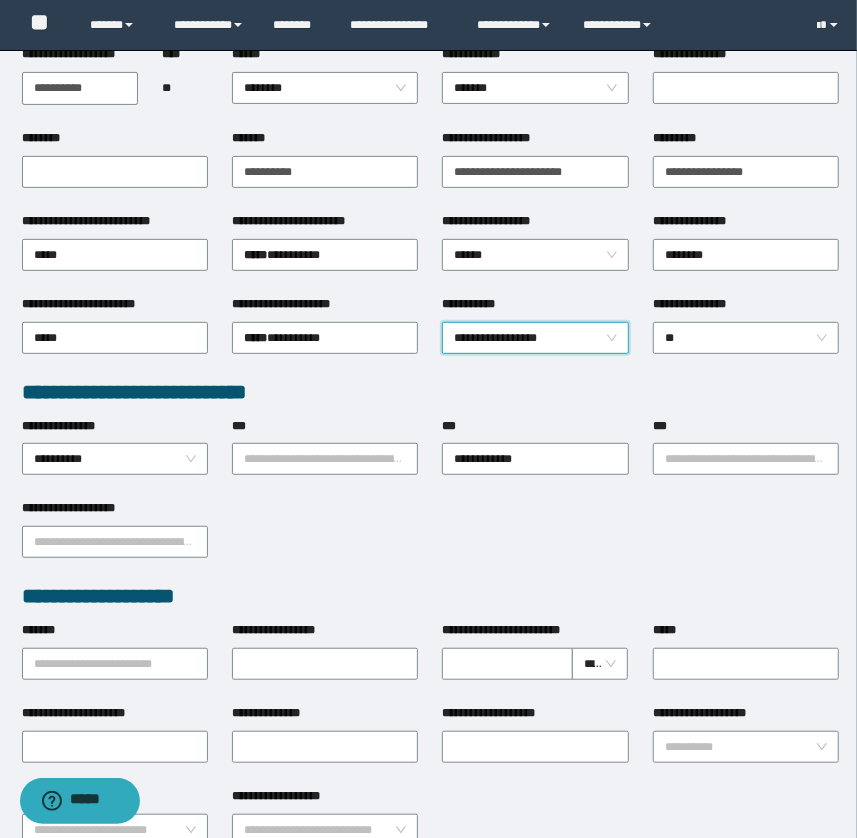 scroll, scrollTop: 272, scrollLeft: 0, axis: vertical 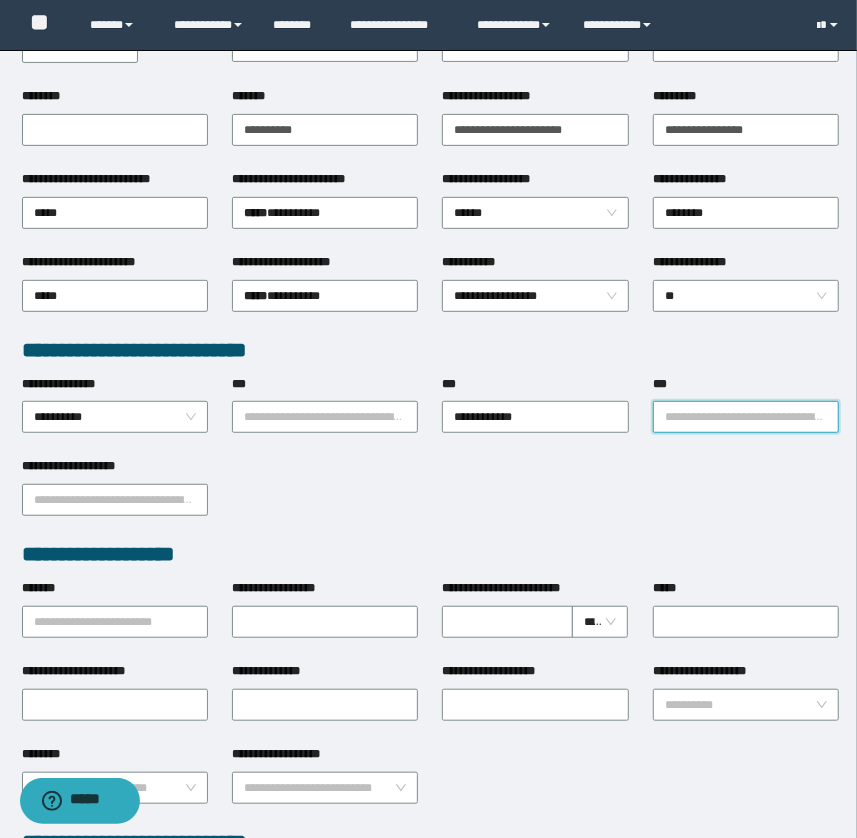 click on "***" at bounding box center (746, 417) 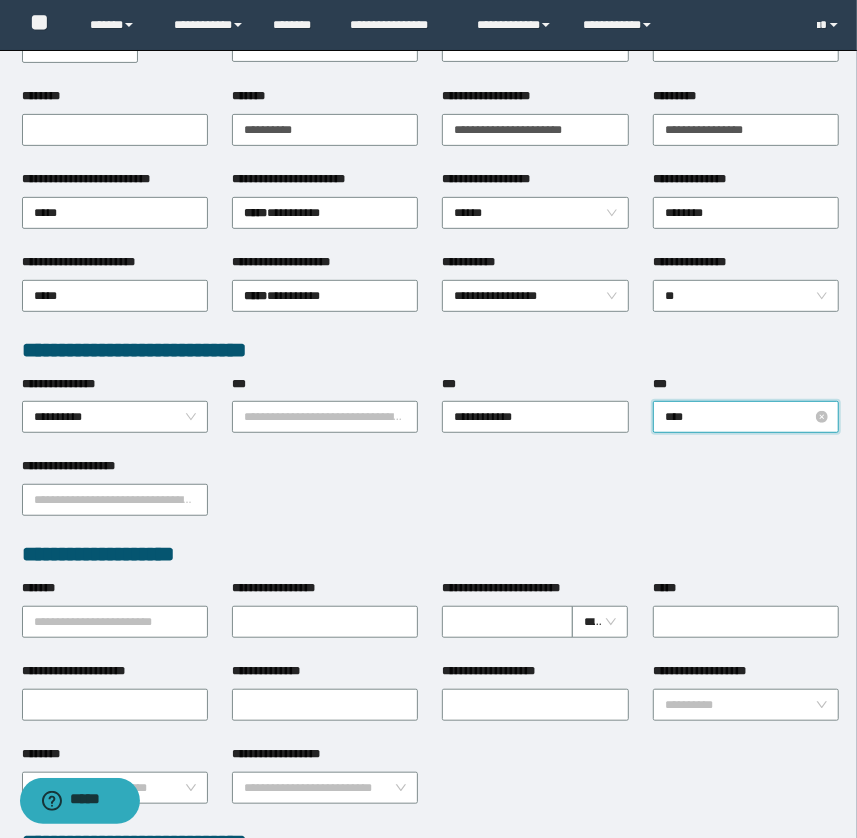 type on "***" 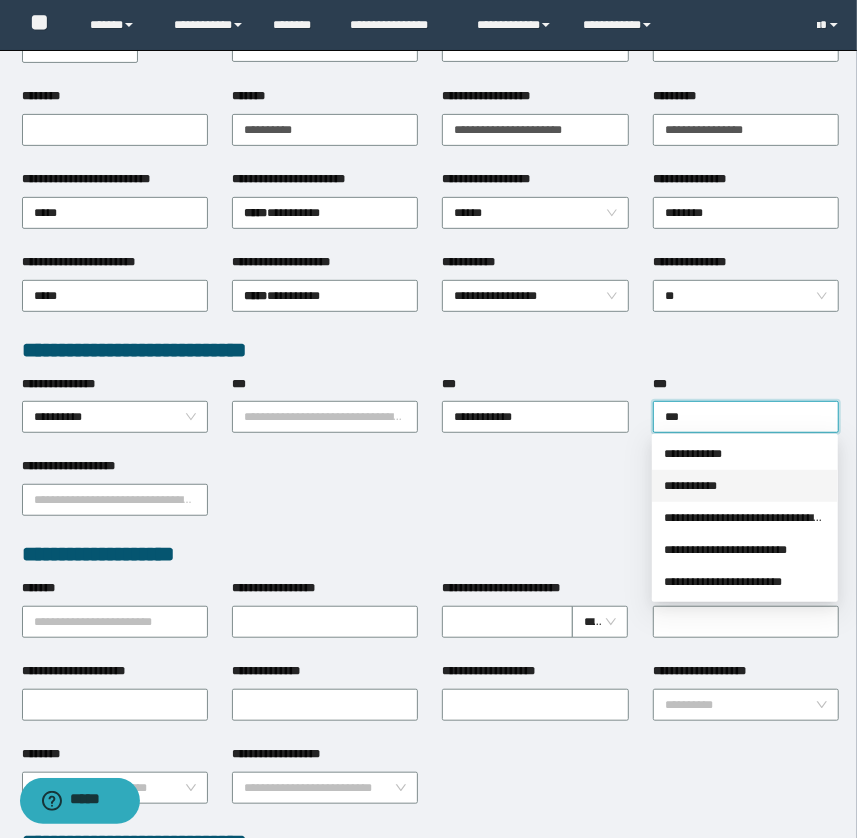 click on "**********" at bounding box center [745, 486] 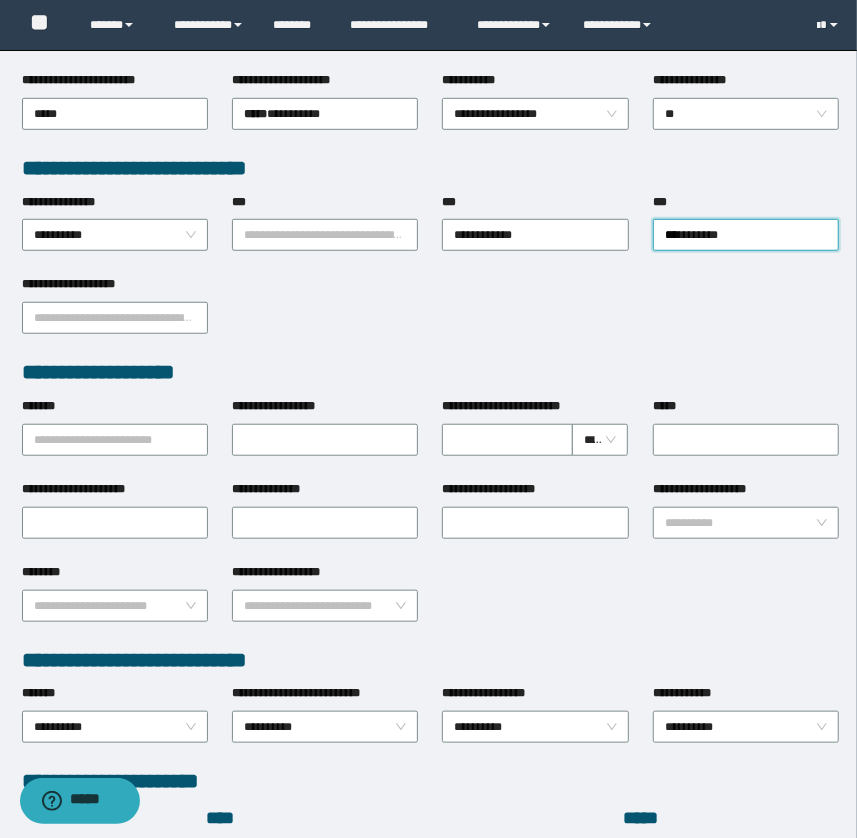 scroll, scrollTop: 818, scrollLeft: 0, axis: vertical 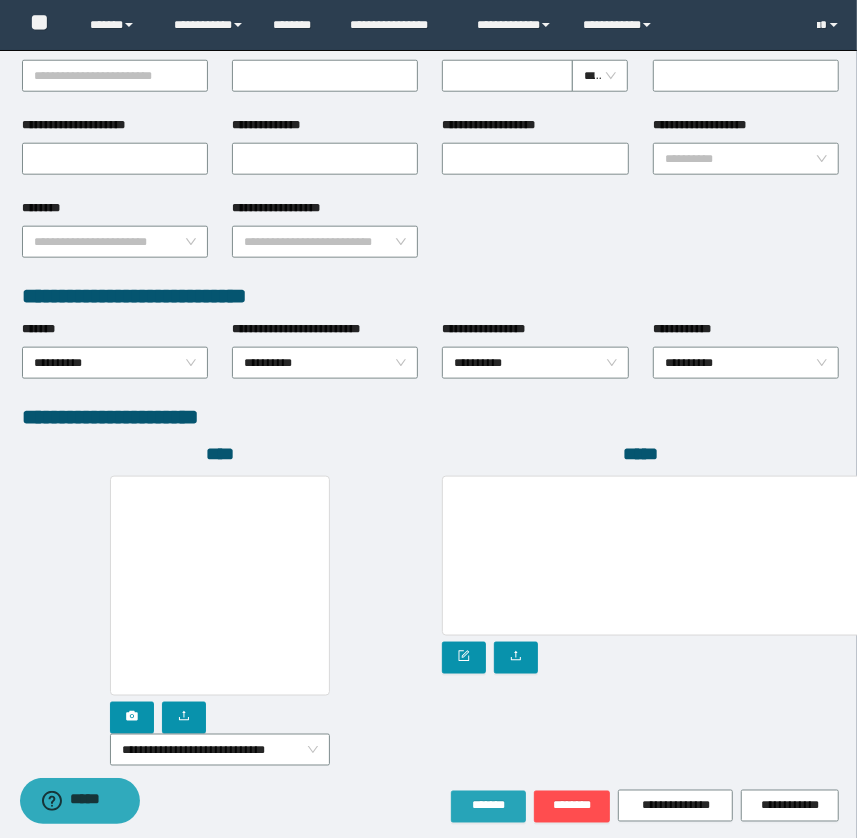 click on "*******" at bounding box center (488, 806) 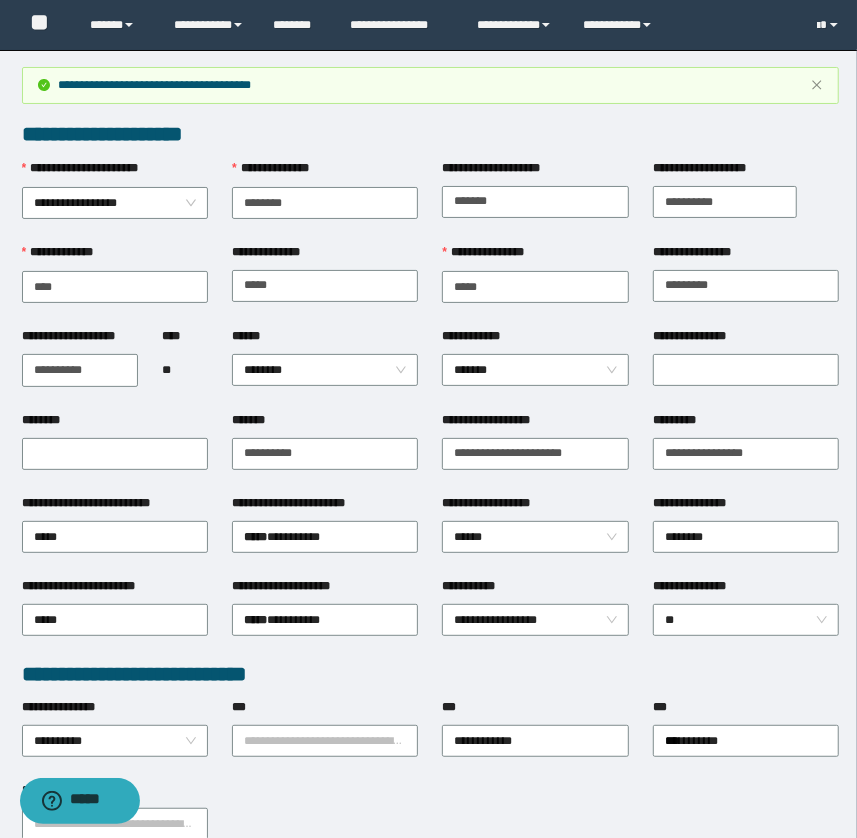 scroll, scrollTop: 0, scrollLeft: 0, axis: both 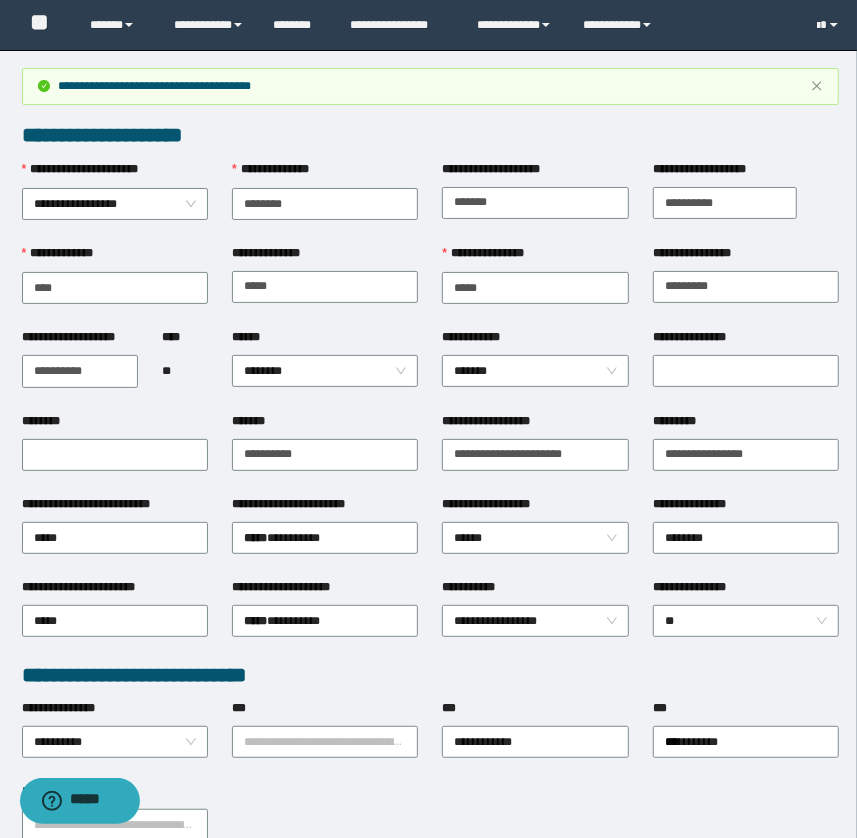 click on "**********" at bounding box center [431, 823] 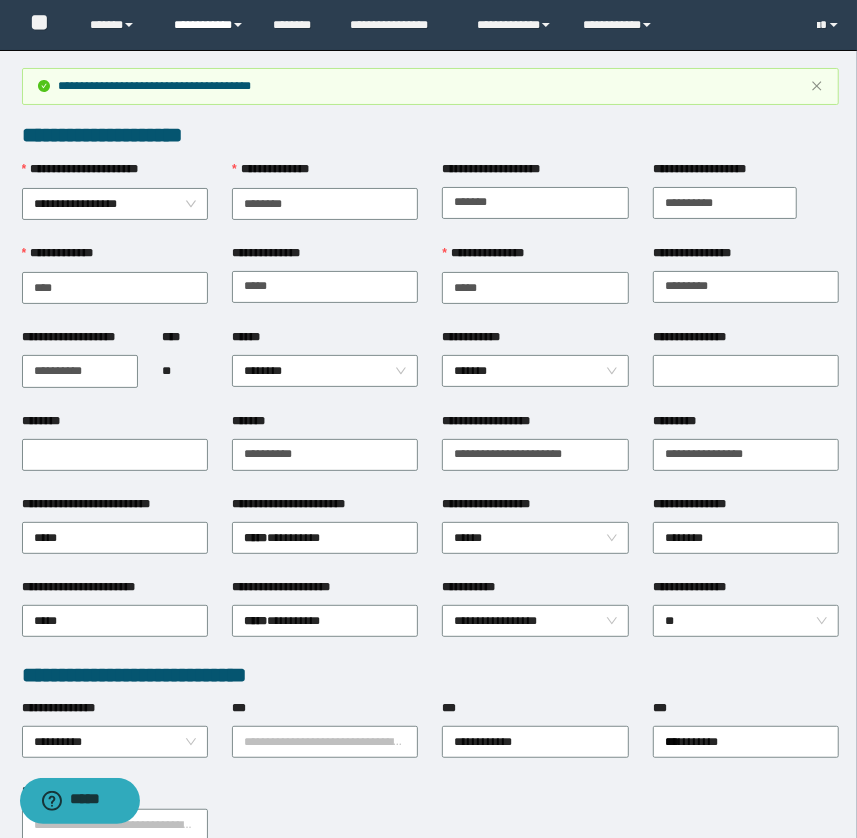 click on "**********" at bounding box center [209, 25] 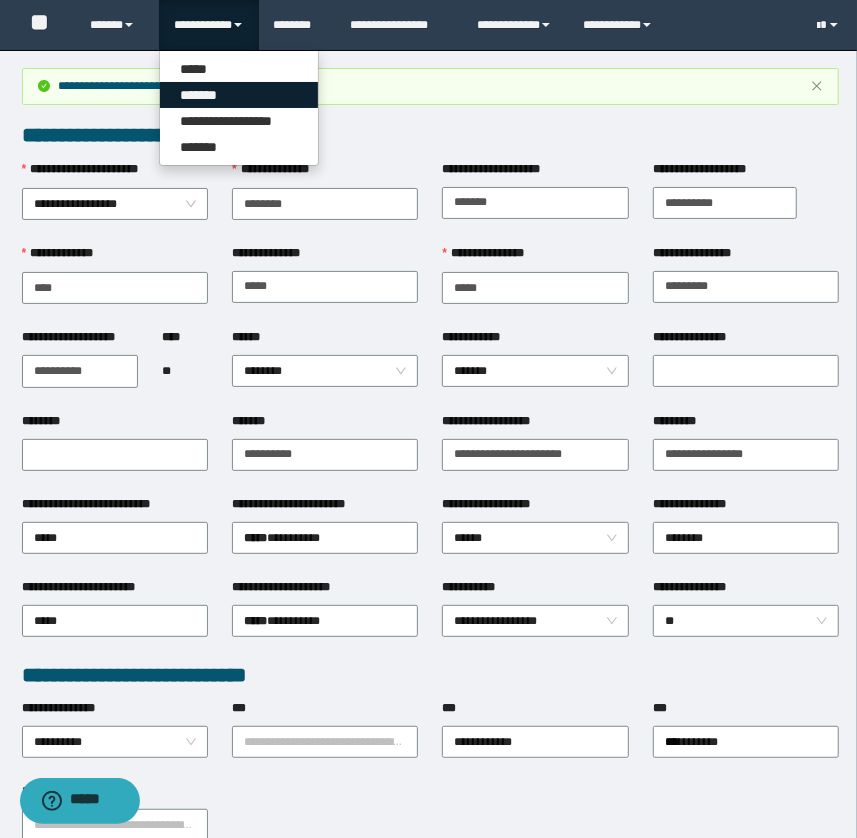 click on "*******" at bounding box center [239, 95] 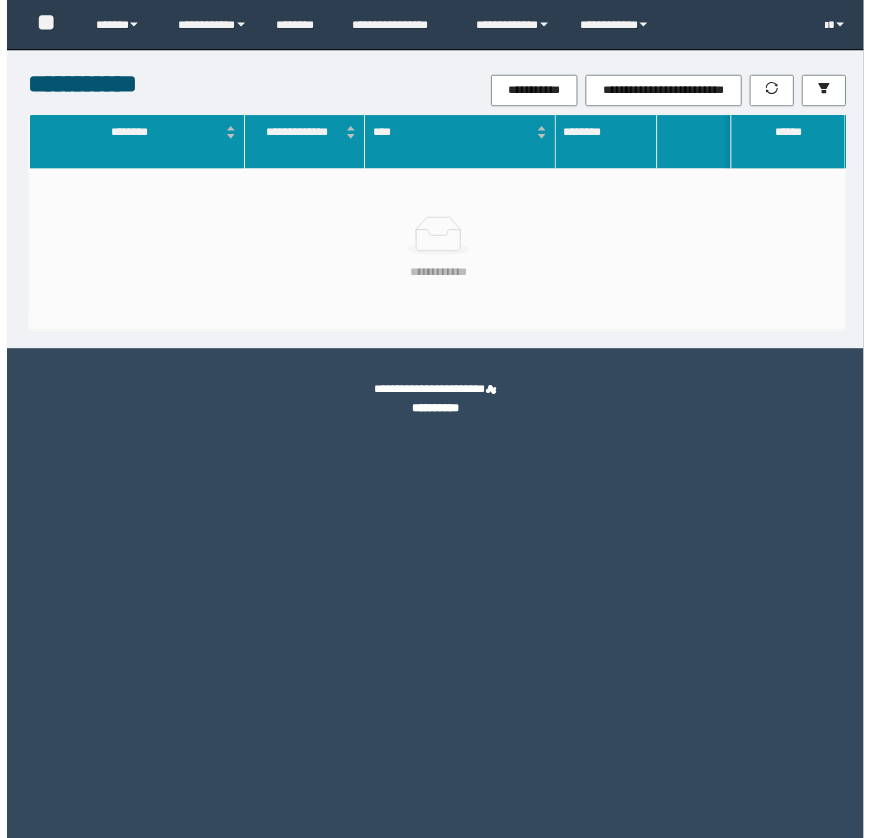 scroll, scrollTop: 0, scrollLeft: 0, axis: both 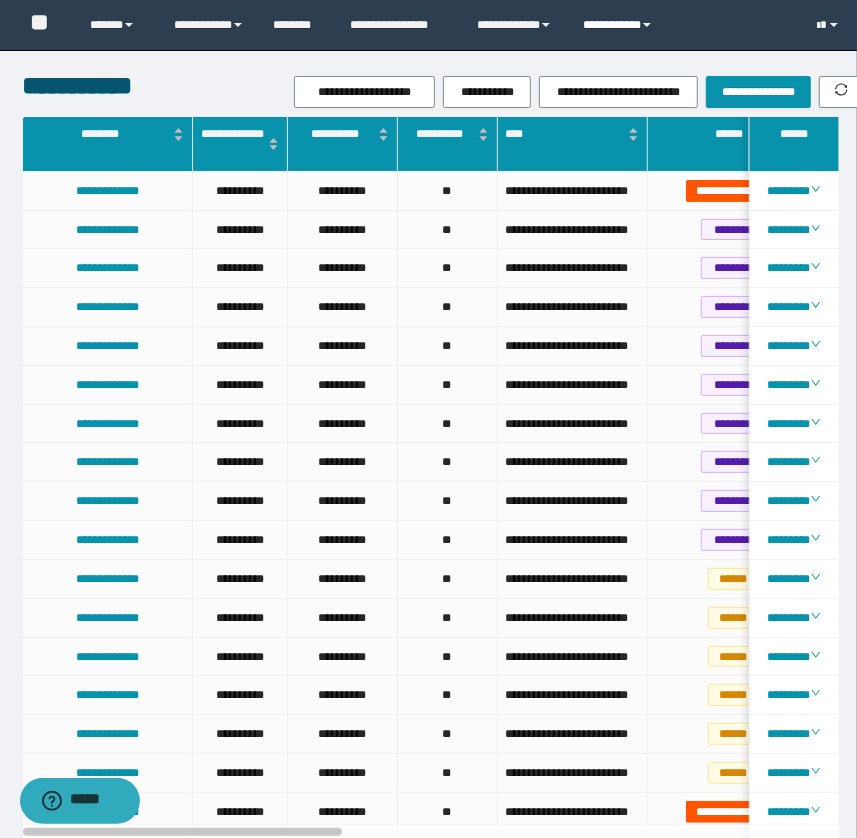 click on "**********" at bounding box center (620, 25) 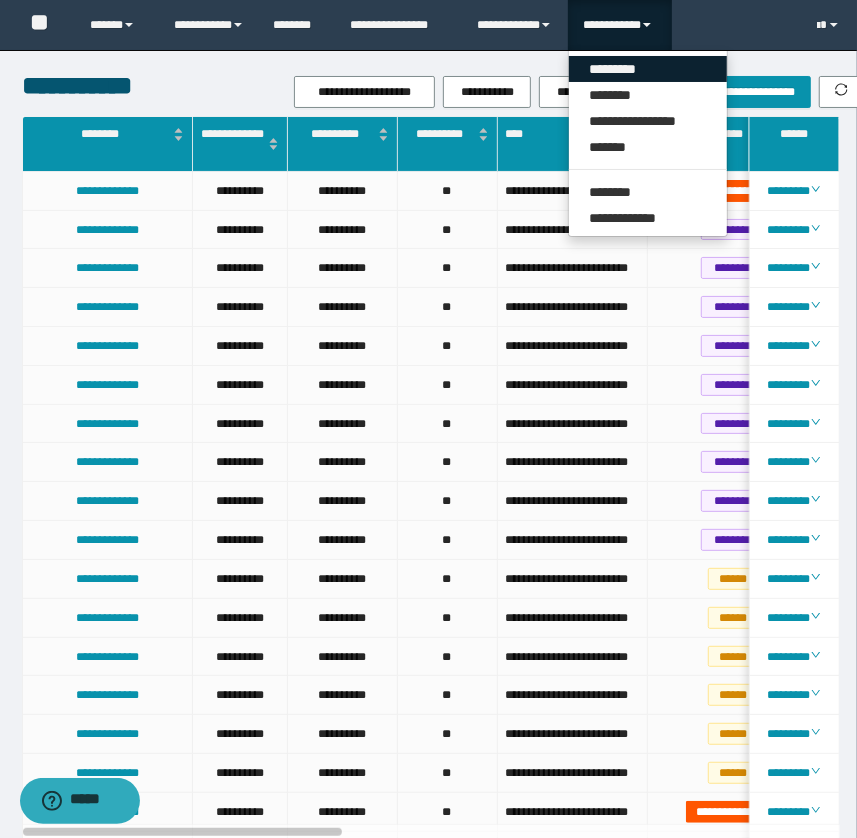 click on "*********" at bounding box center (648, 69) 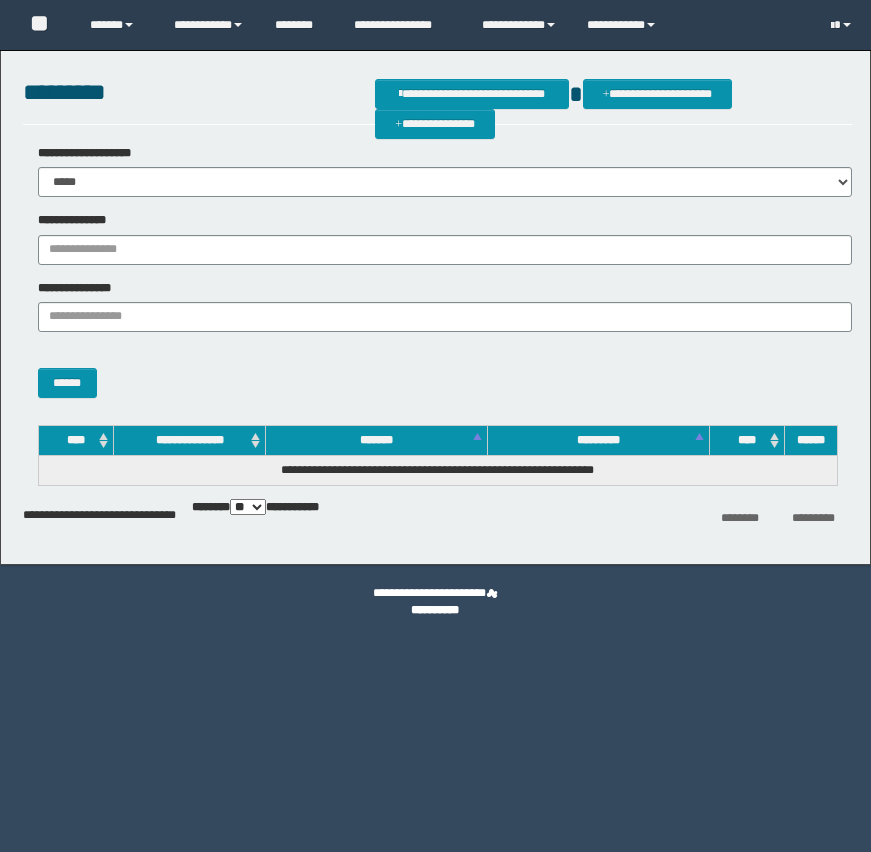 scroll, scrollTop: 0, scrollLeft: 0, axis: both 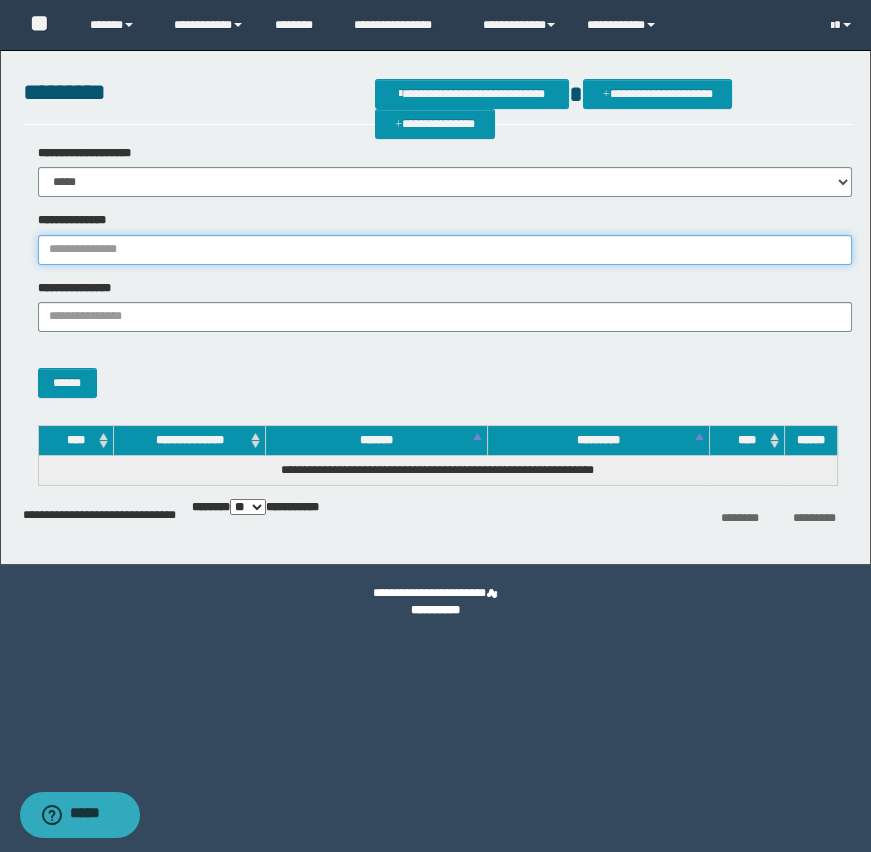 click on "**********" at bounding box center (445, 250) 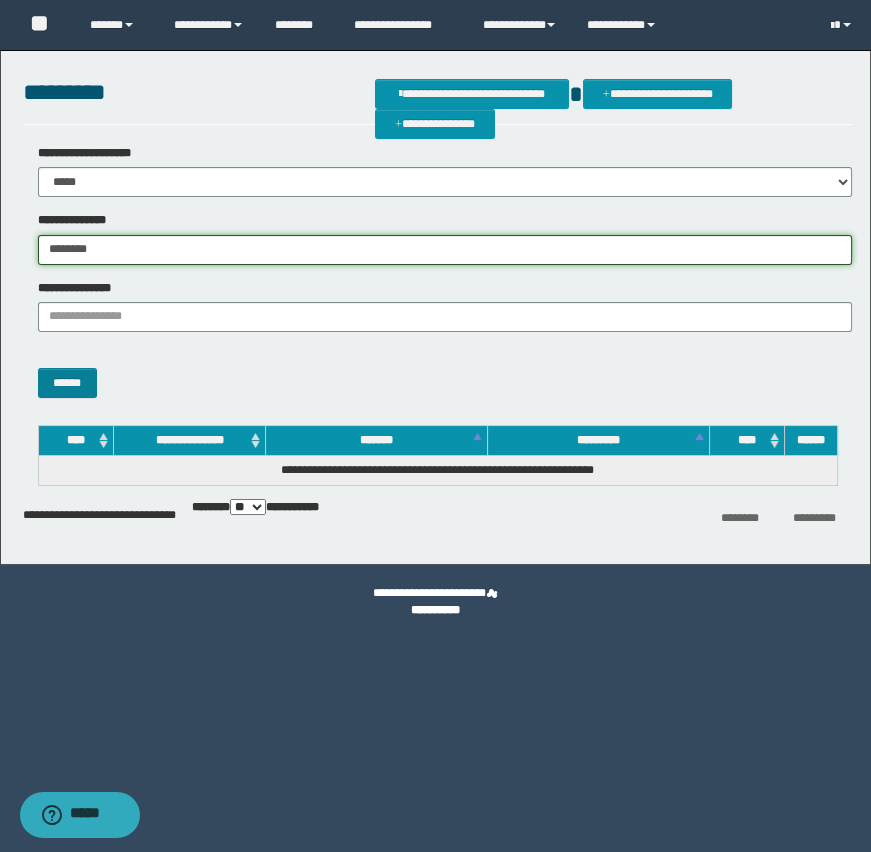 type on "********" 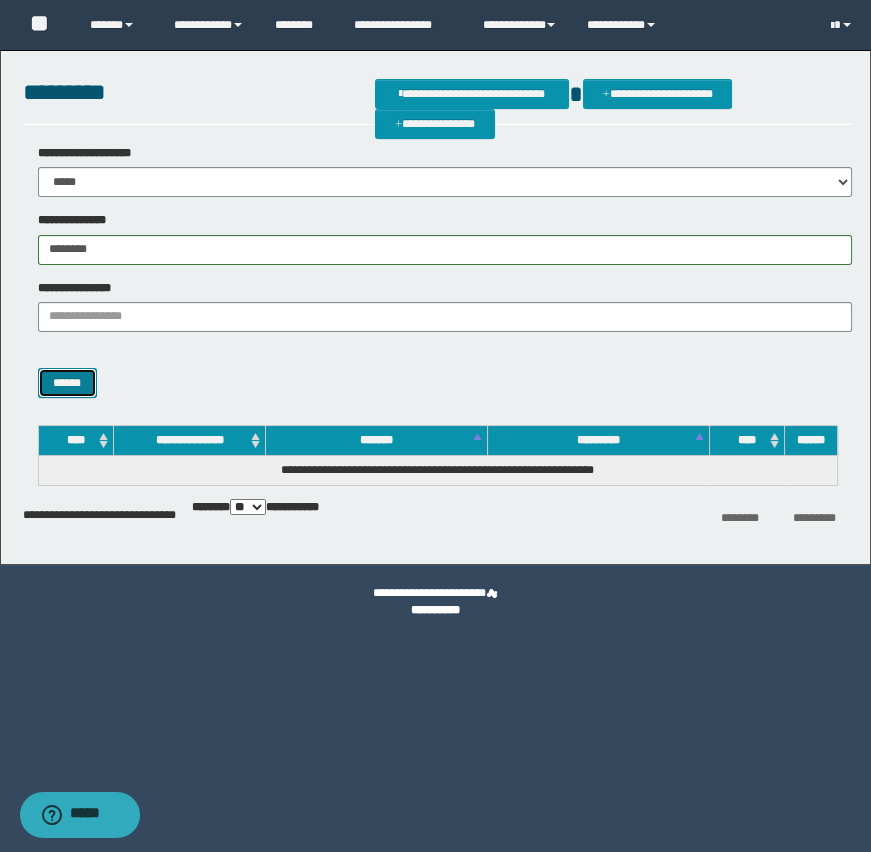 click on "******" at bounding box center (67, 383) 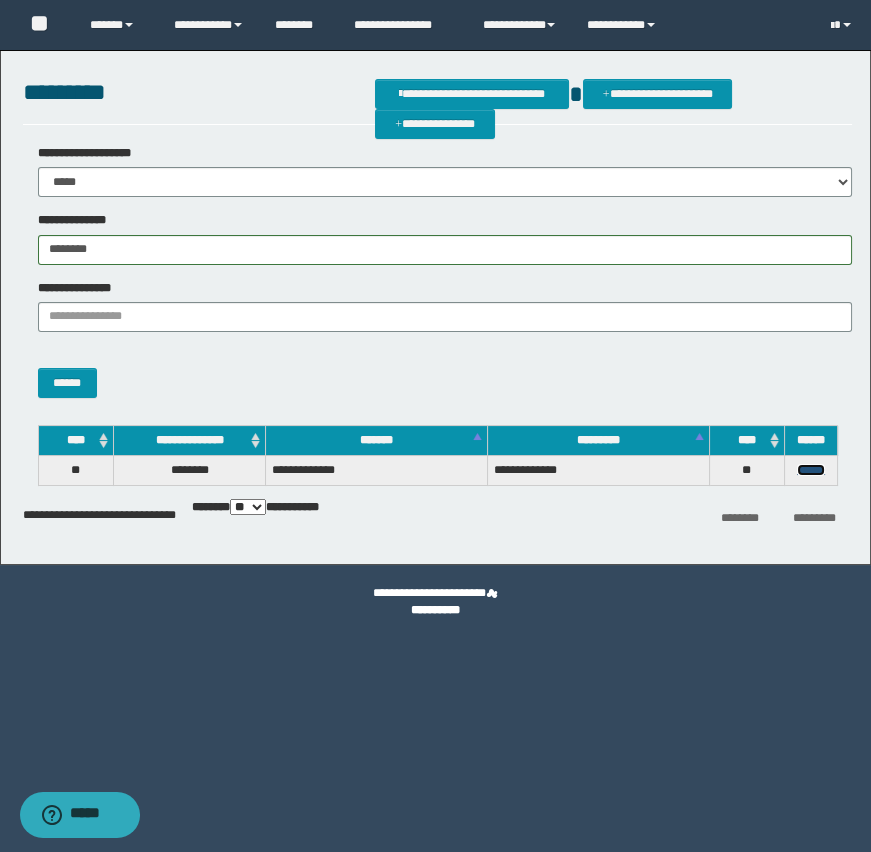 click on "******" at bounding box center (811, 470) 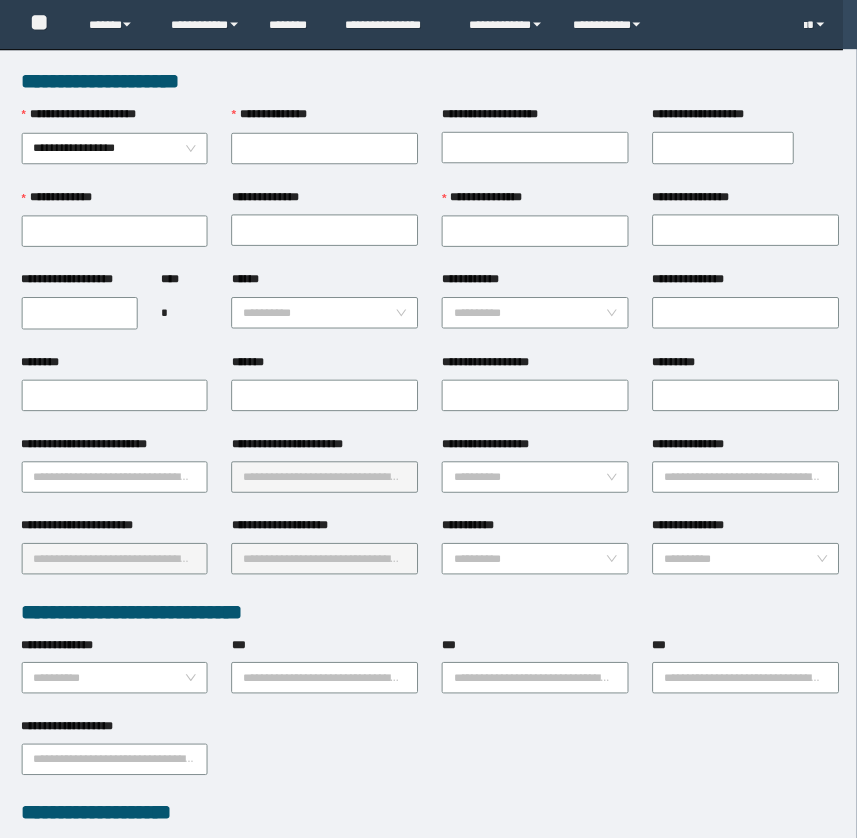 scroll, scrollTop: 0, scrollLeft: 0, axis: both 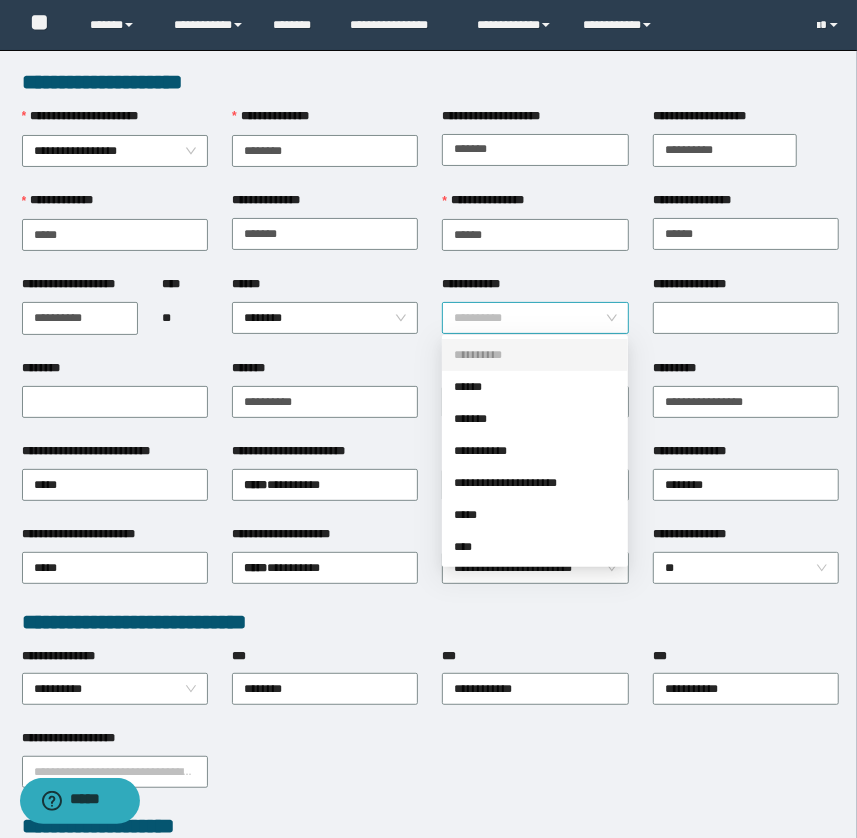 click on "**********" at bounding box center (535, 318) 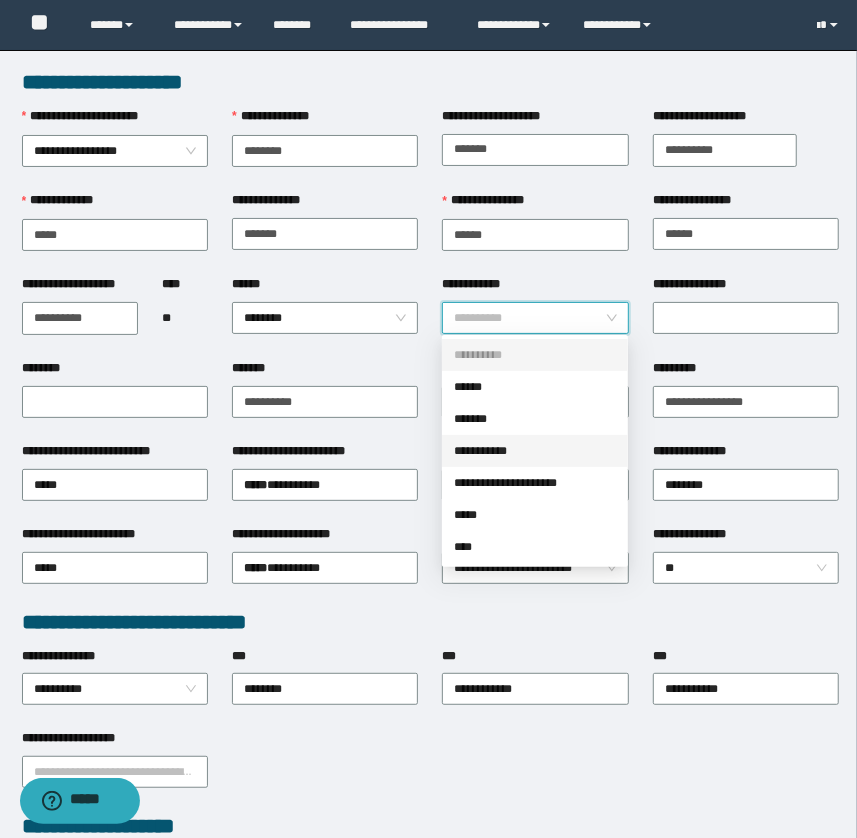 click on "**********" at bounding box center [535, 451] 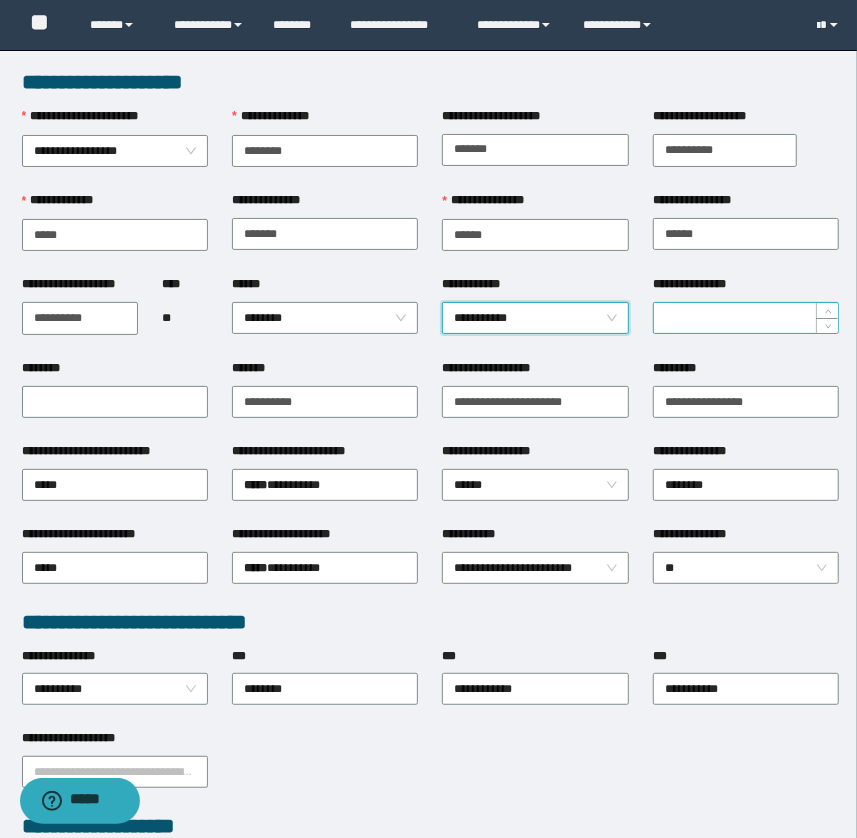 click on "**********" at bounding box center (746, 318) 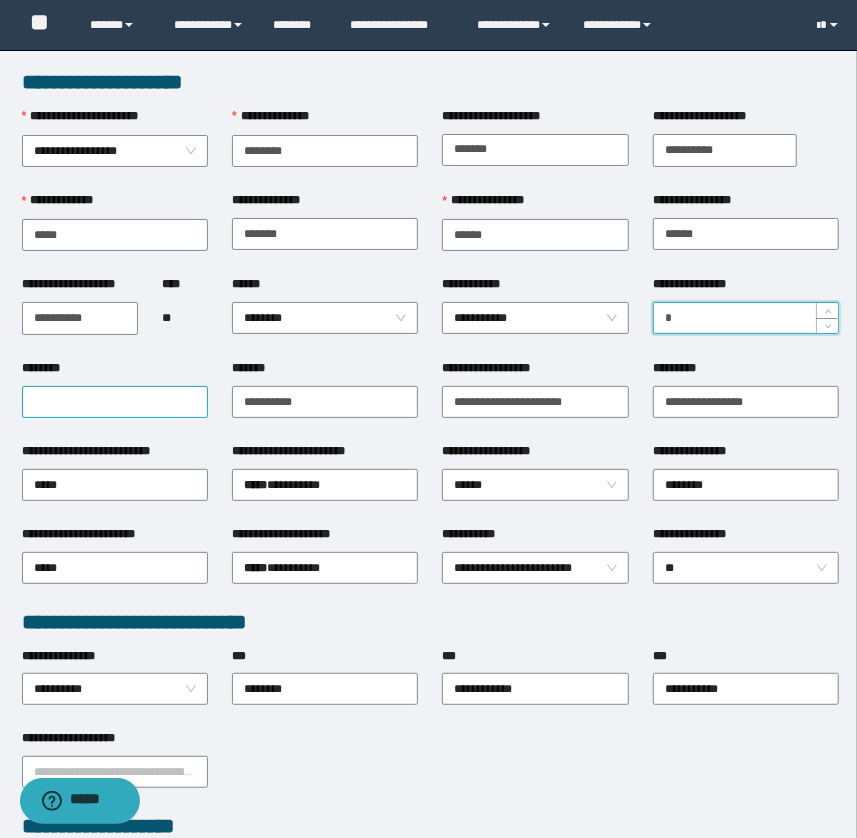type on "*" 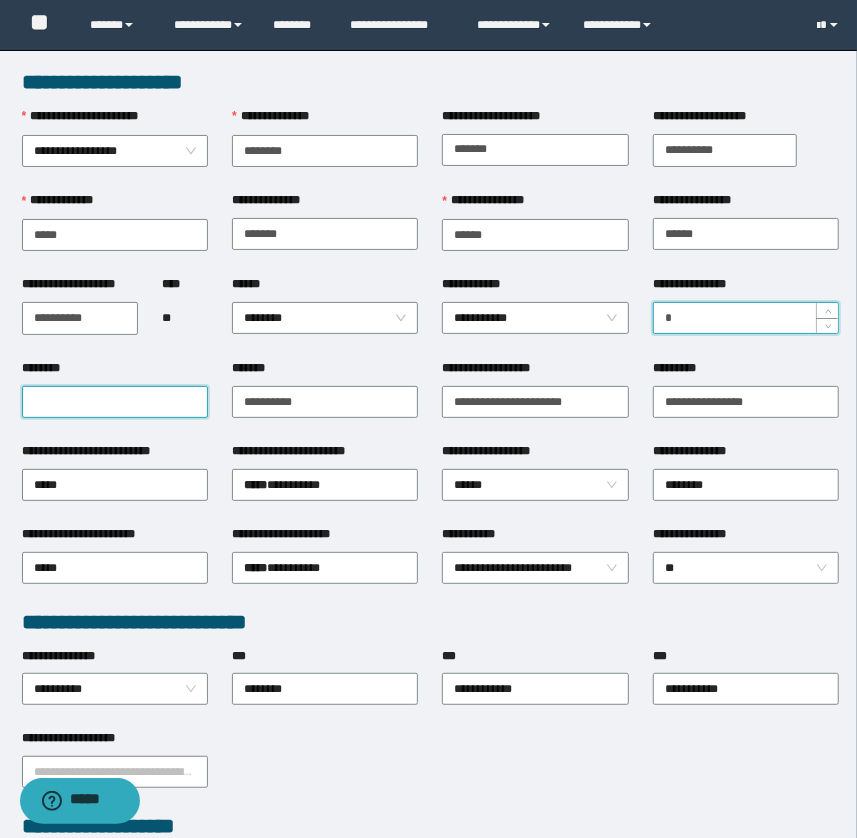 click on "********" at bounding box center [115, 402] 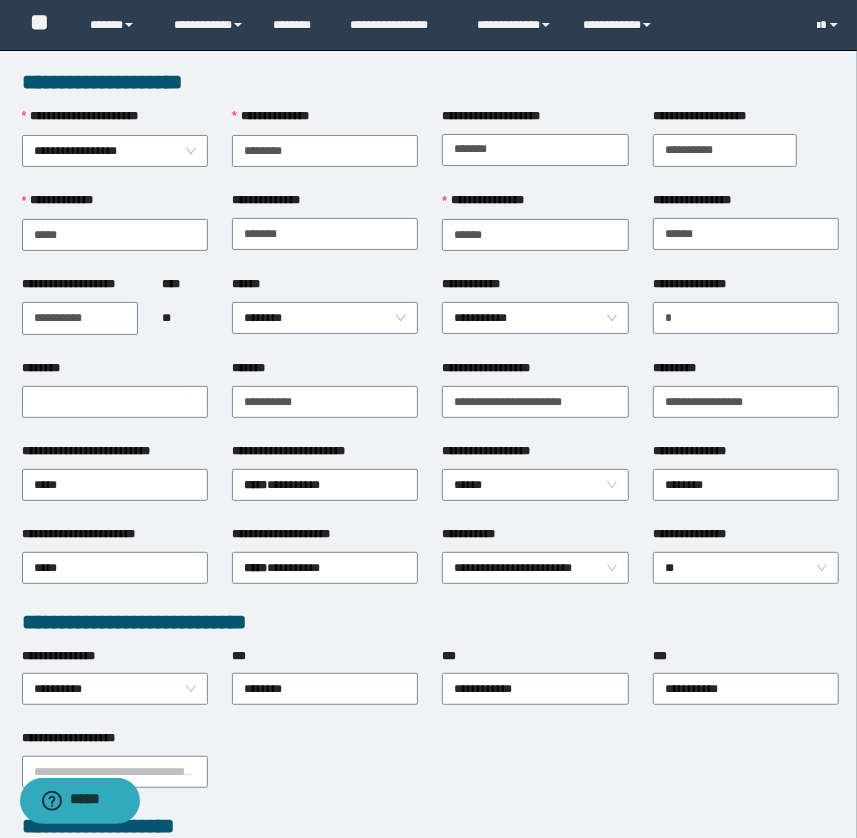 click on "**********" at bounding box center [535, 400] 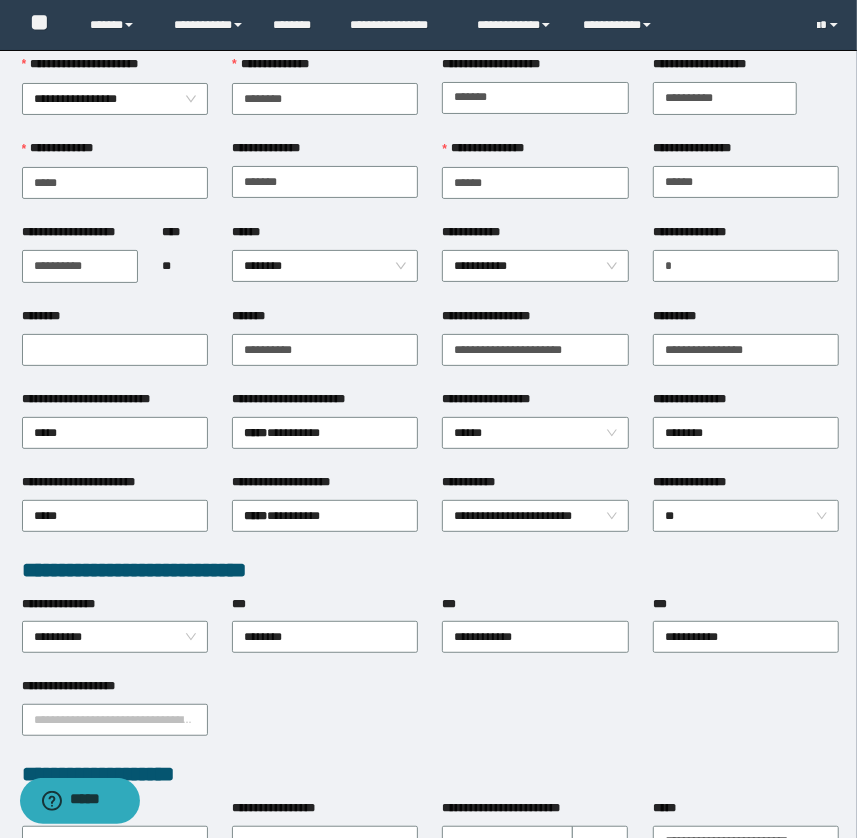scroll, scrollTop: 90, scrollLeft: 0, axis: vertical 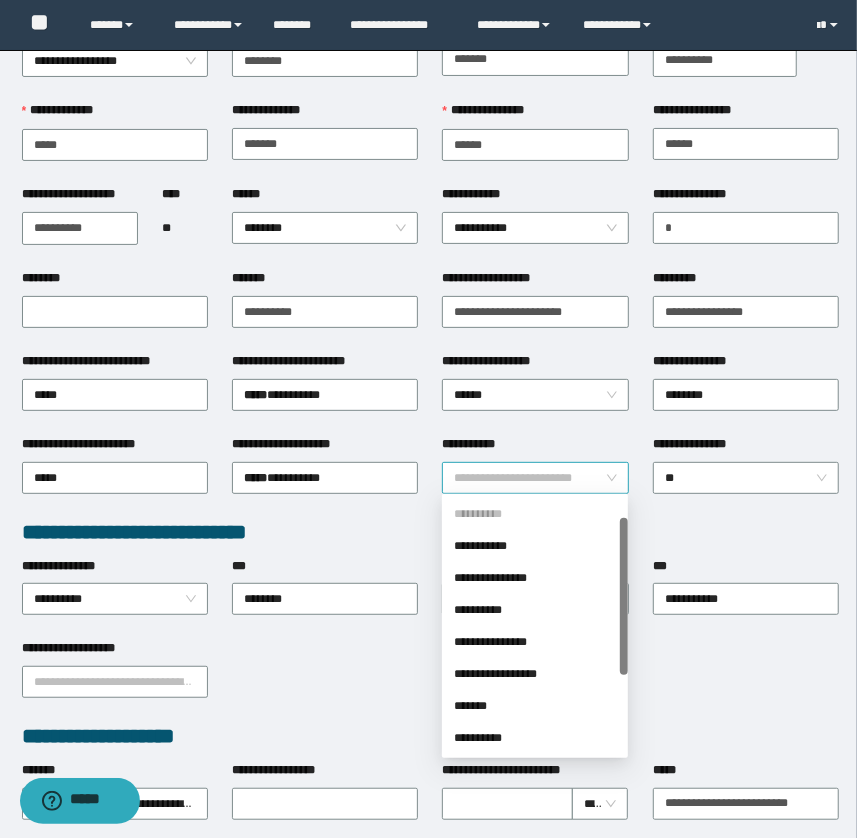 click on "**********" at bounding box center (535, 478) 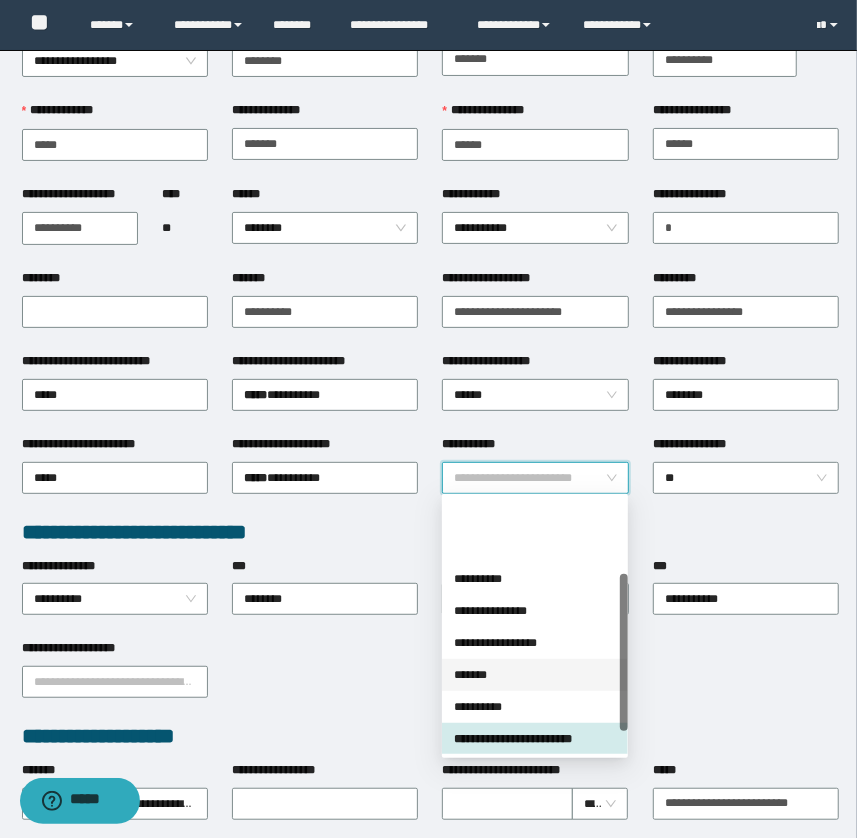 scroll, scrollTop: 122, scrollLeft: 0, axis: vertical 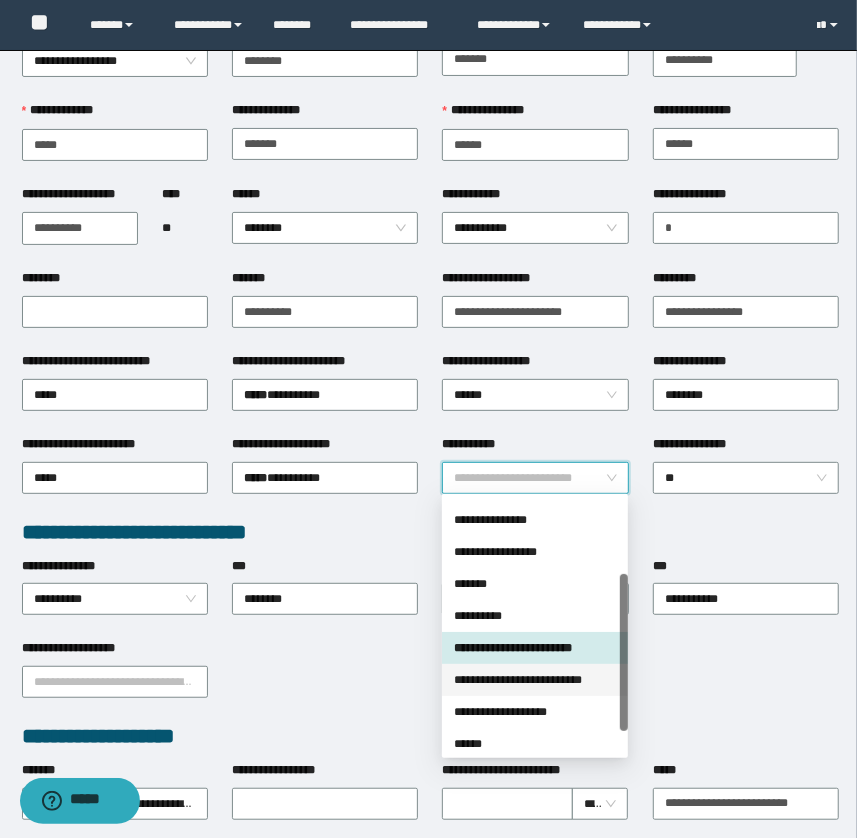 click on "**********" at bounding box center [535, 680] 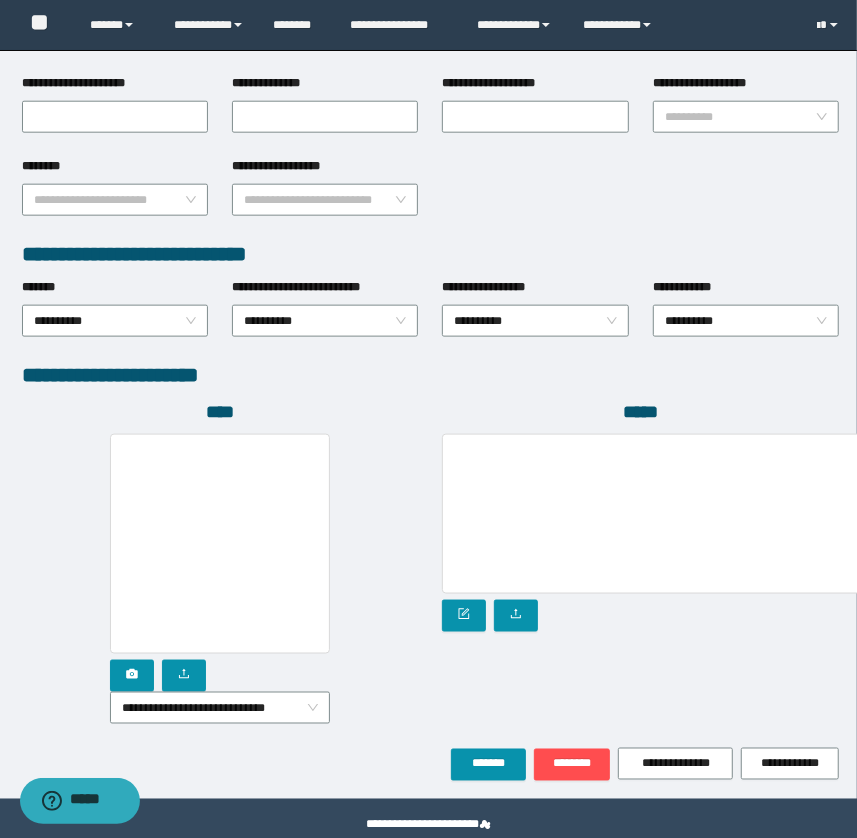 scroll, scrollTop: 896, scrollLeft: 0, axis: vertical 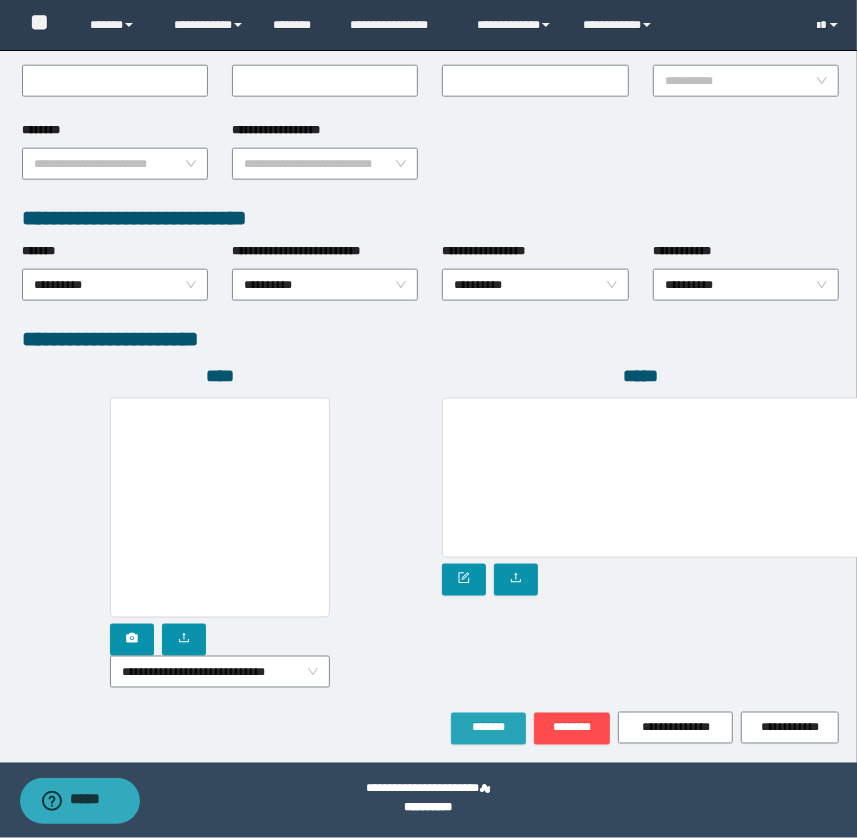 click on "*******" at bounding box center (488, 729) 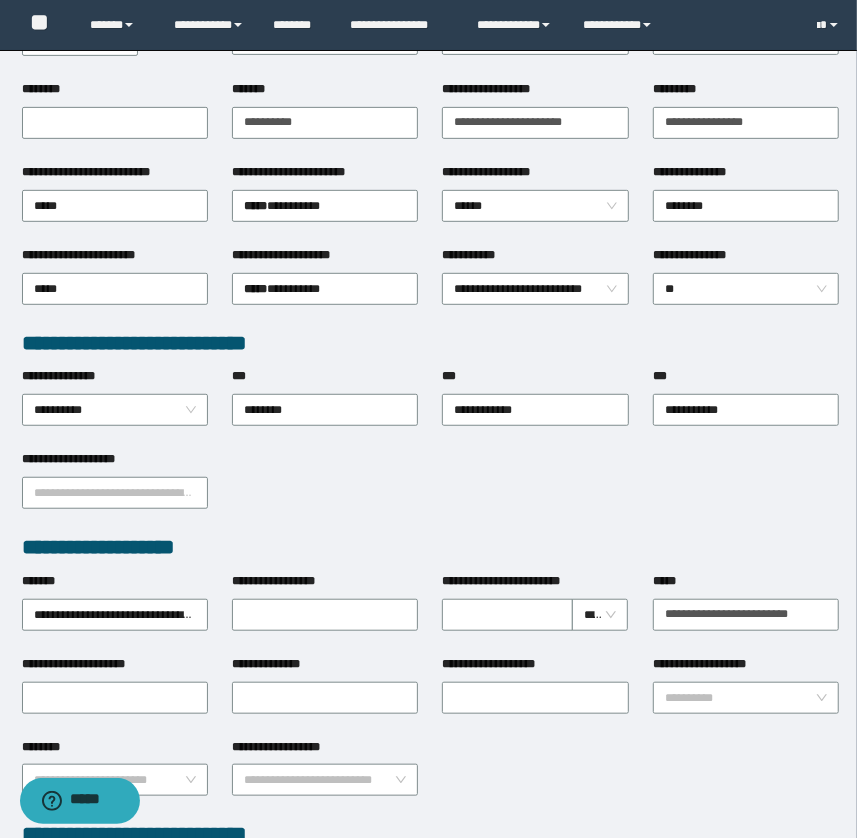 scroll, scrollTop: 40, scrollLeft: 0, axis: vertical 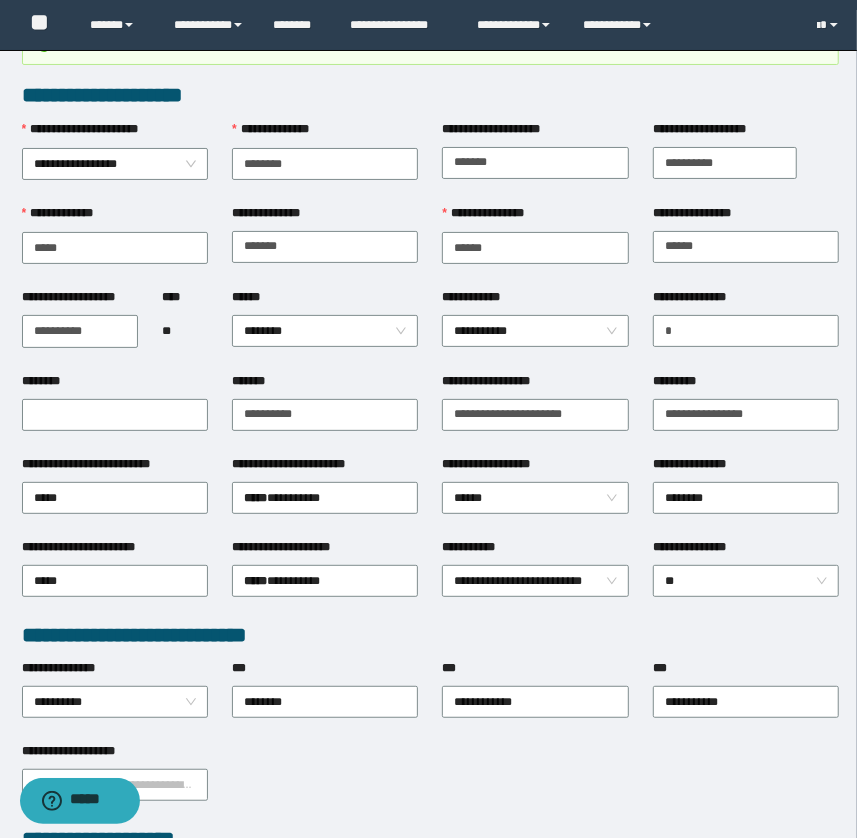 click on "**********" at bounding box center (431, 95) 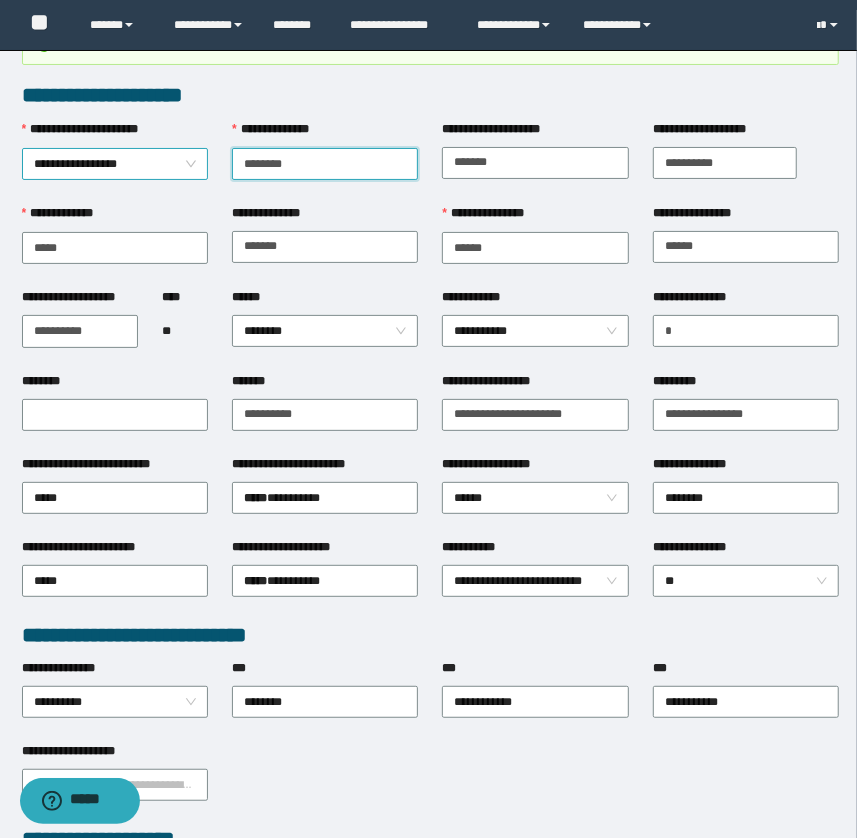 drag, startPoint x: 313, startPoint y: 169, endPoint x: 122, endPoint y: 175, distance: 191.09422 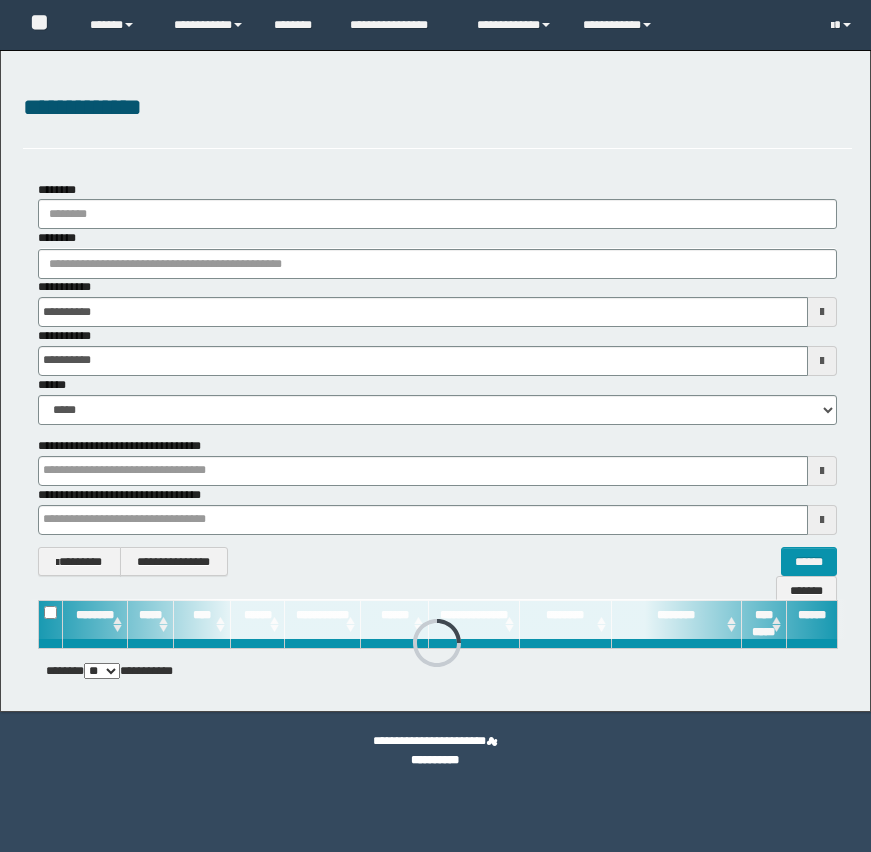 scroll, scrollTop: 0, scrollLeft: 0, axis: both 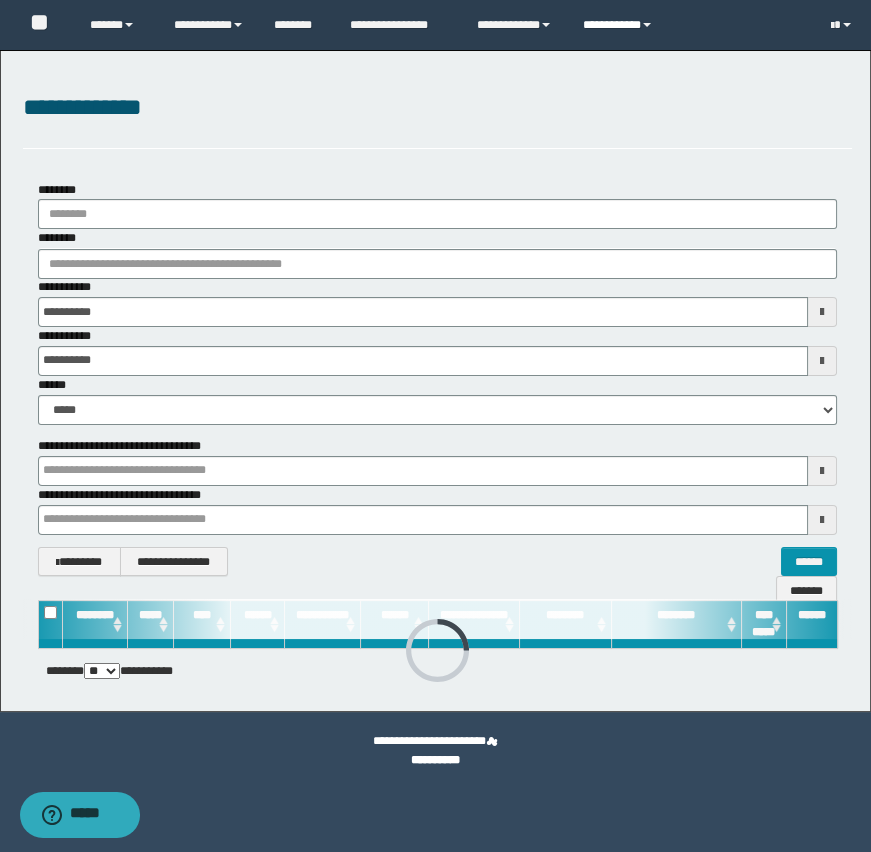 click on "**********" at bounding box center (620, 25) 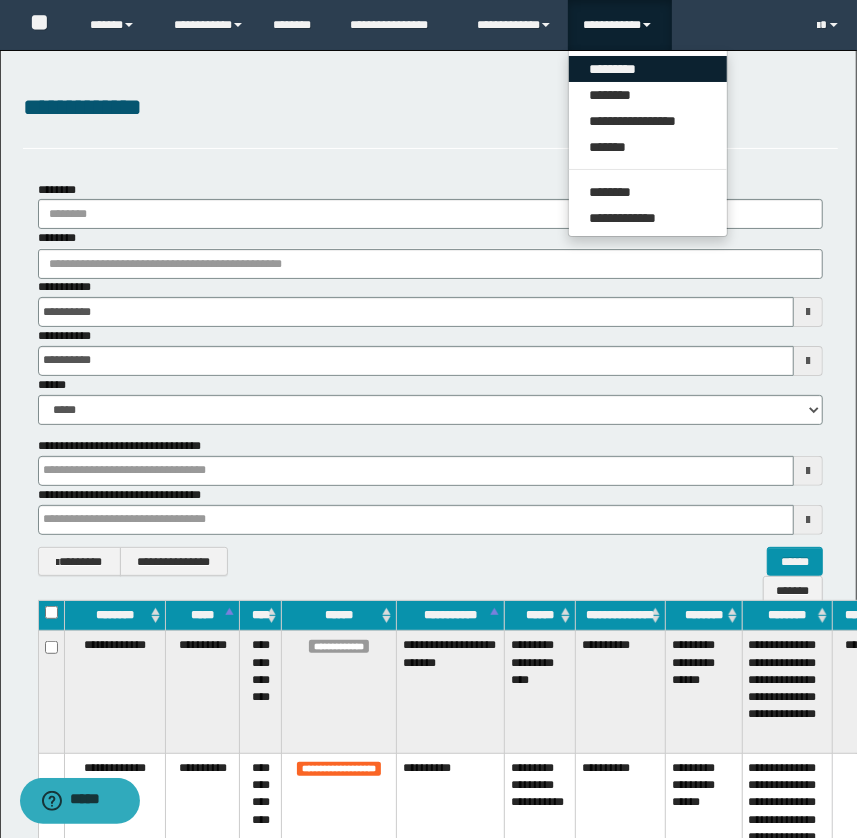 click on "*********" at bounding box center [648, 69] 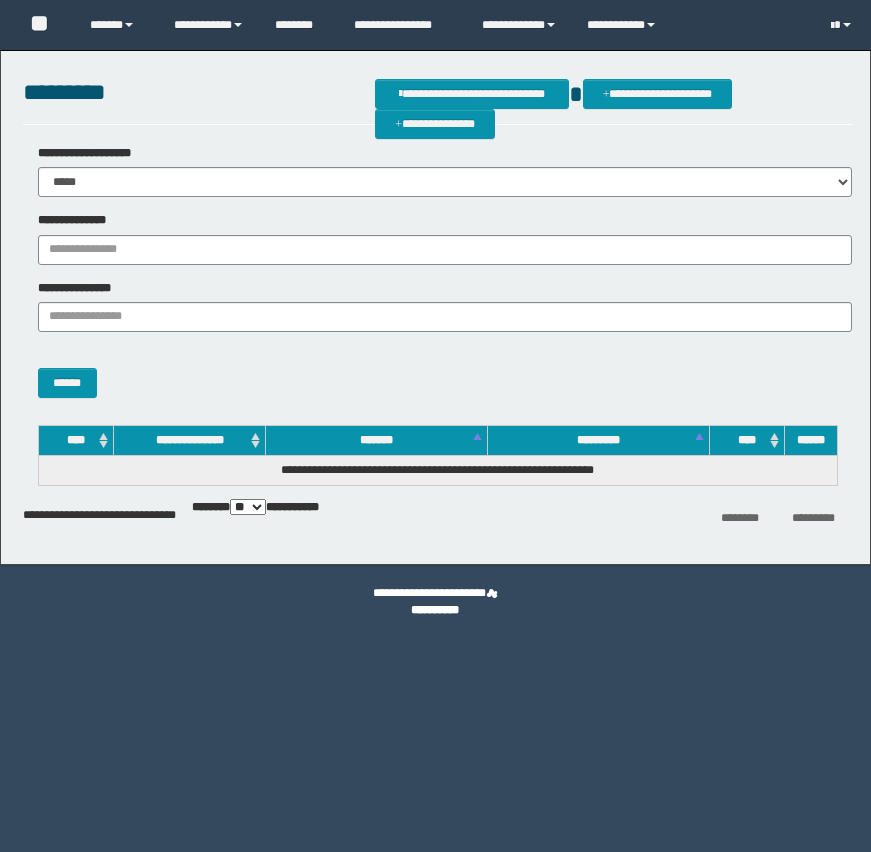 scroll, scrollTop: 0, scrollLeft: 0, axis: both 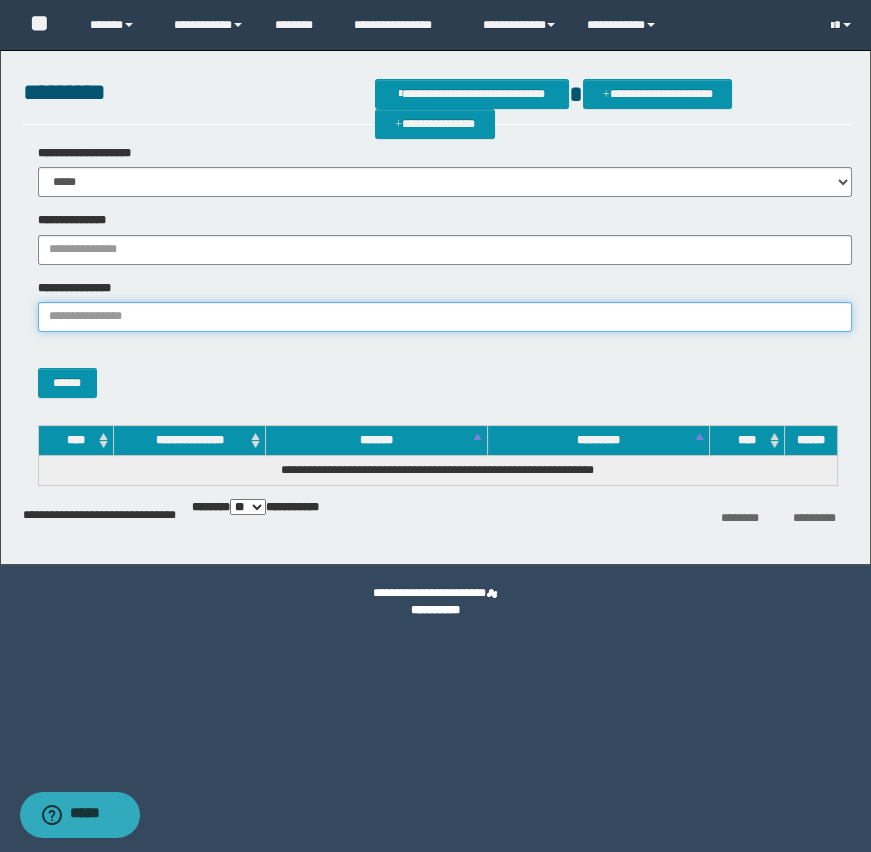 click on "**********" at bounding box center (445, 317) 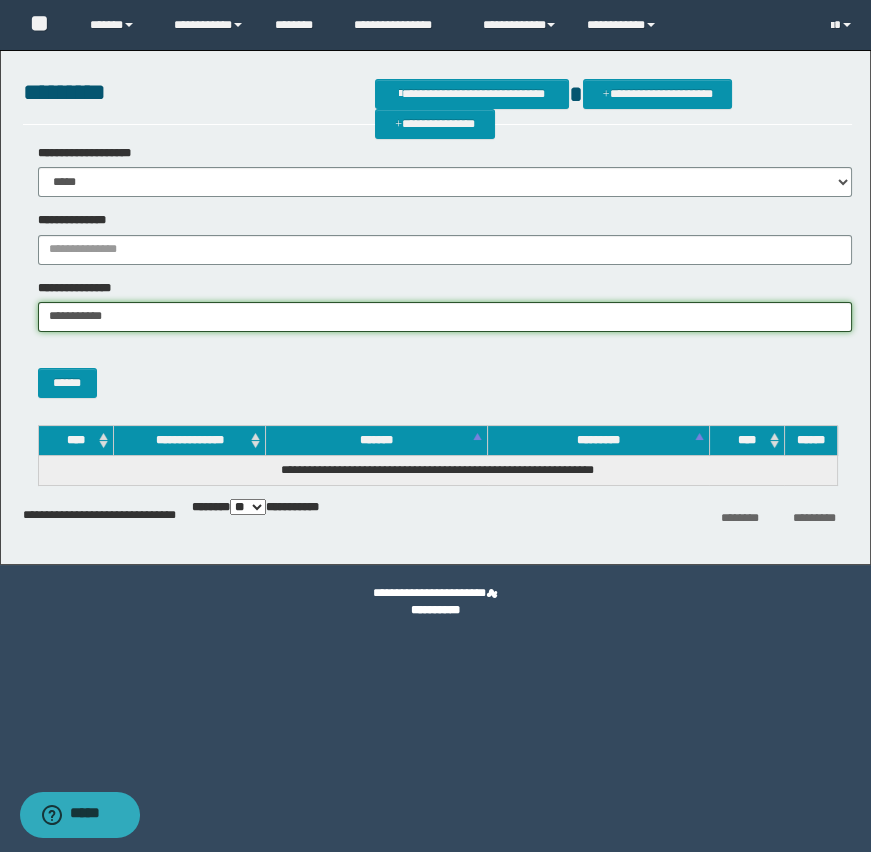 type on "**********" 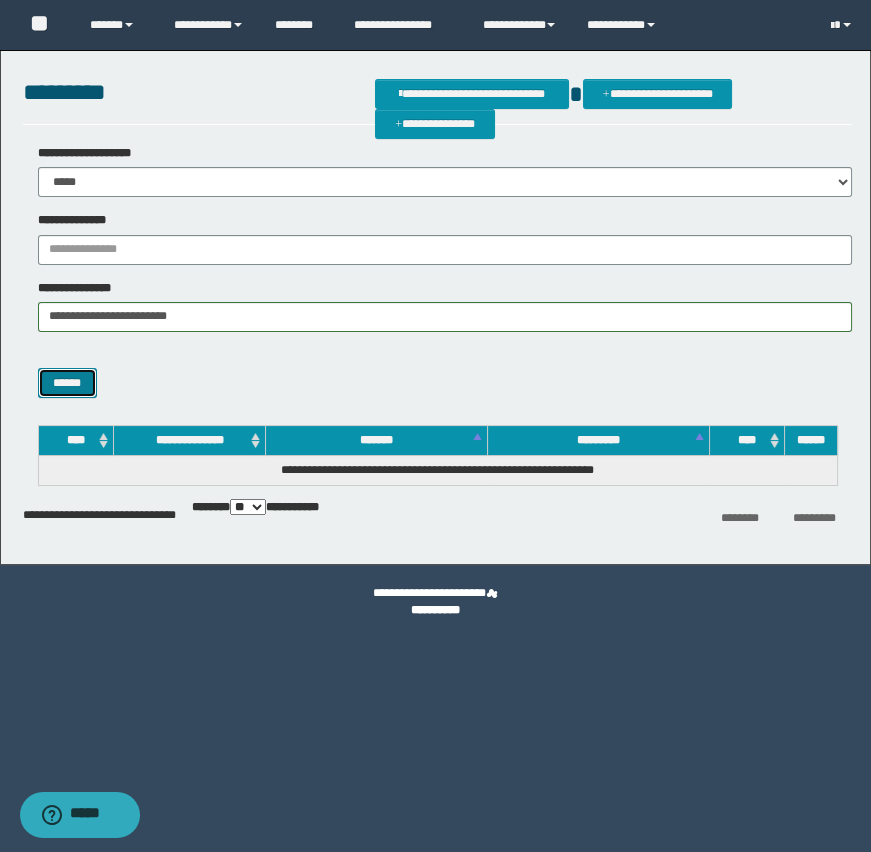 click on "******" at bounding box center (67, 383) 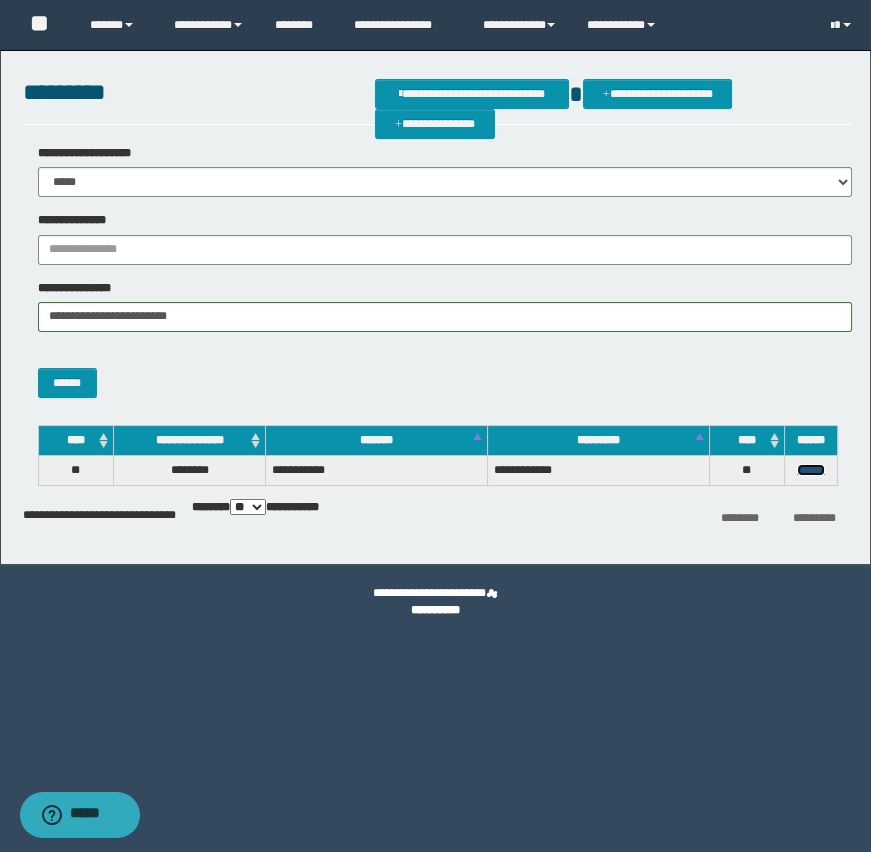 click on "******" at bounding box center [811, 470] 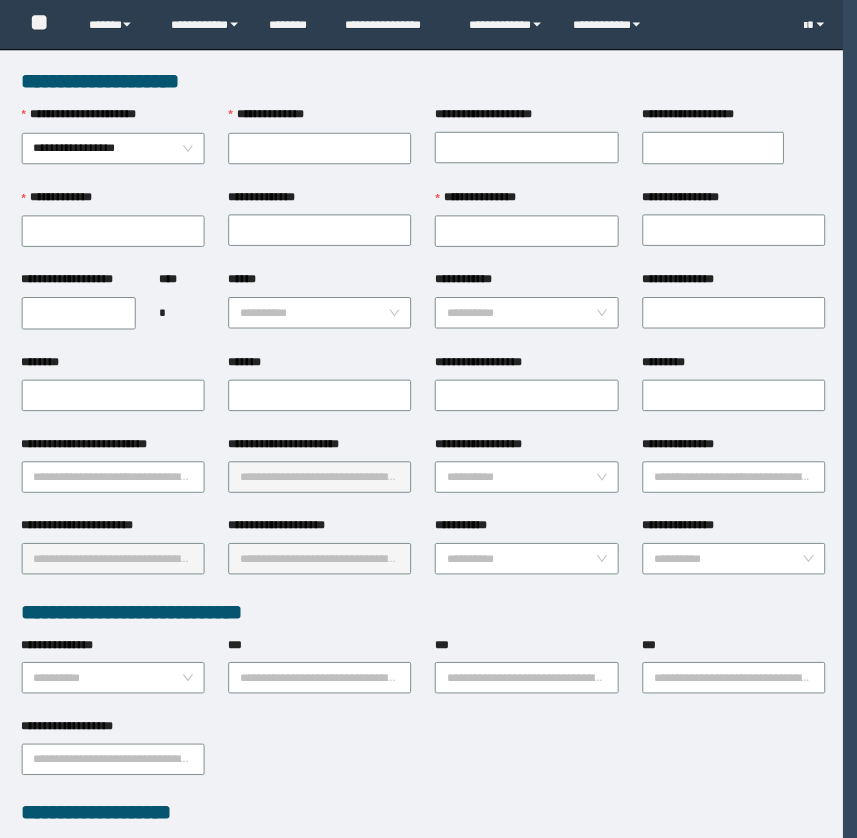 scroll, scrollTop: 0, scrollLeft: 0, axis: both 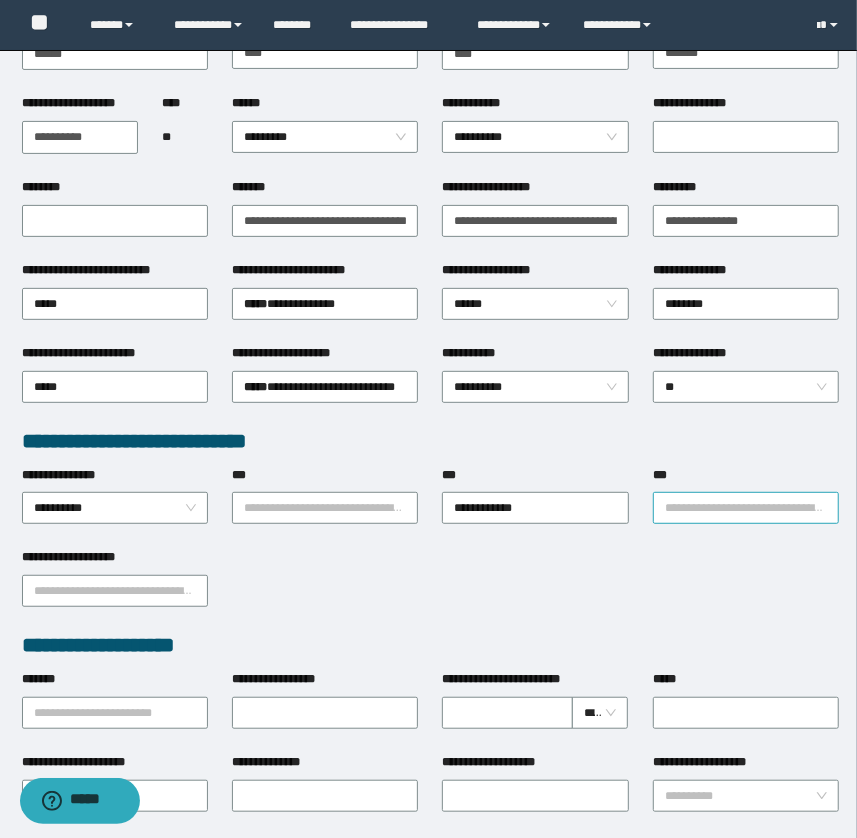 click on "***" at bounding box center [746, 508] 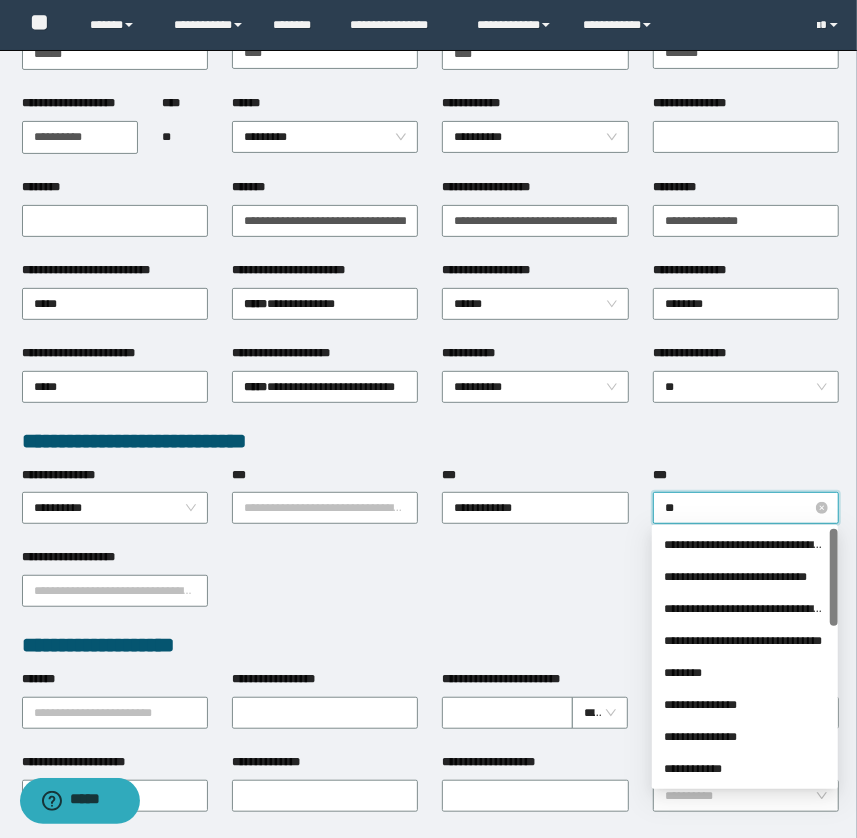 type on "***" 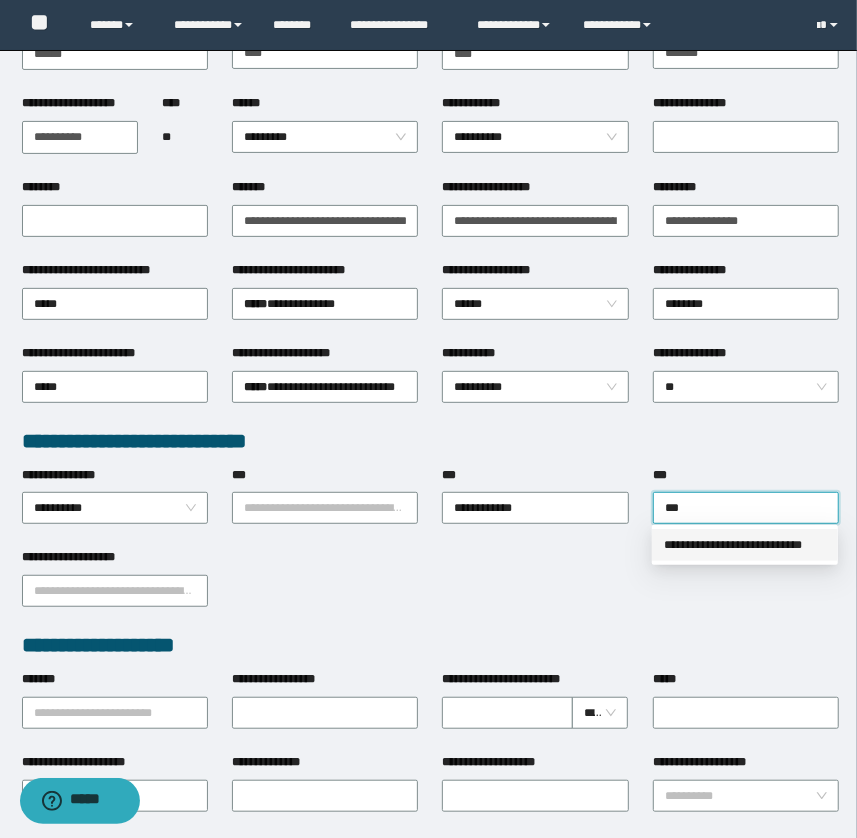 click on "**********" at bounding box center (745, 545) 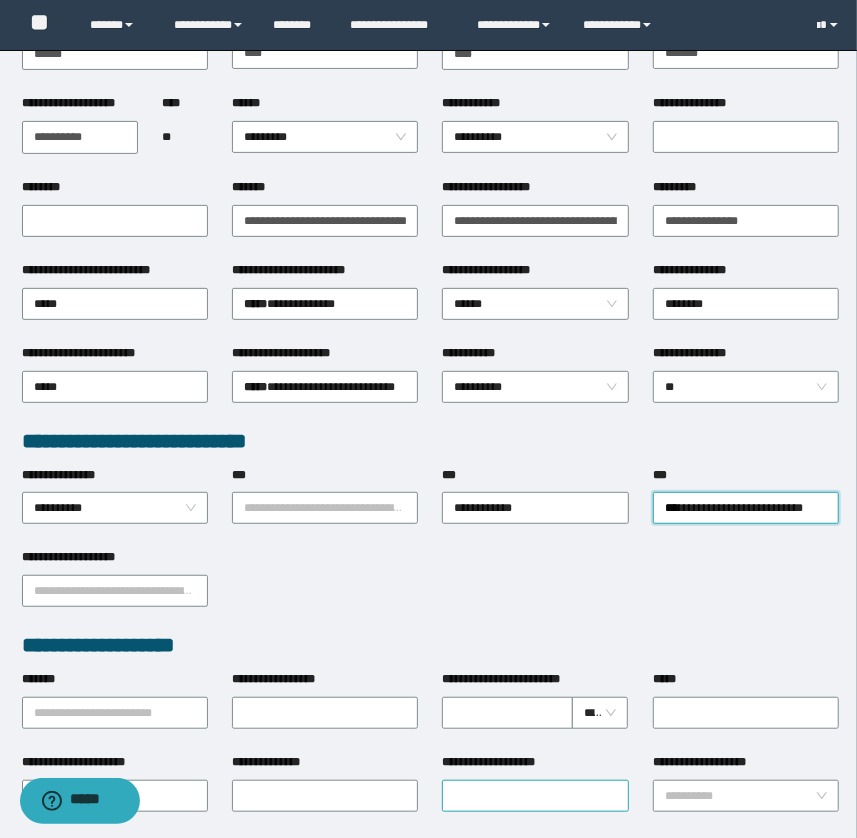 scroll, scrollTop: 0, scrollLeft: 0, axis: both 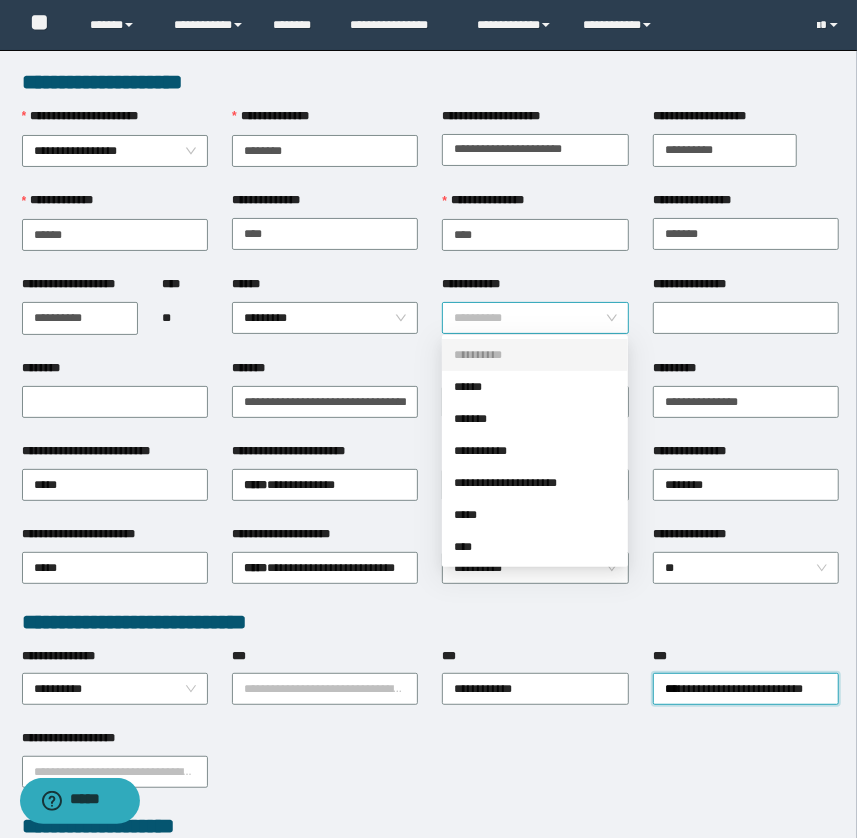 click on "**********" at bounding box center (535, 318) 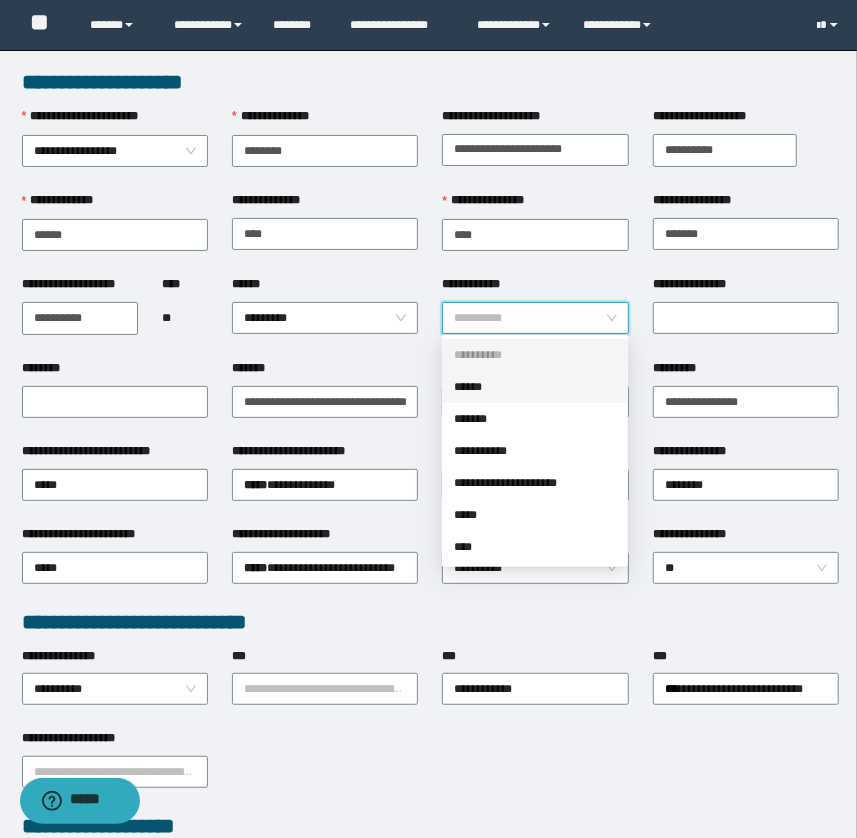 click on "******" at bounding box center (535, 387) 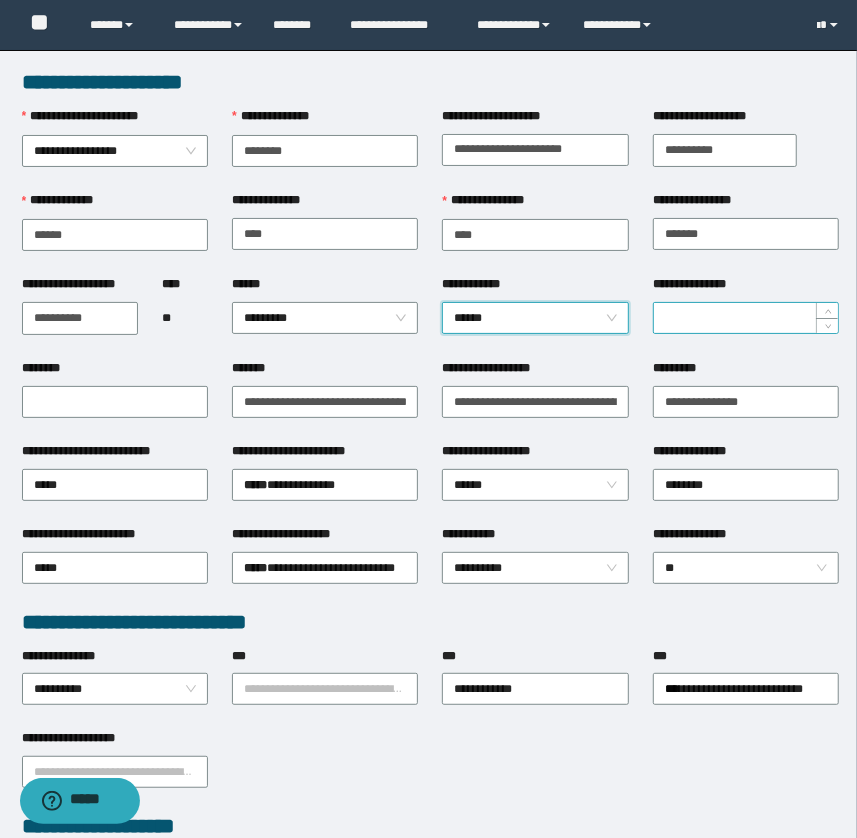 click on "**********" at bounding box center (746, 318) 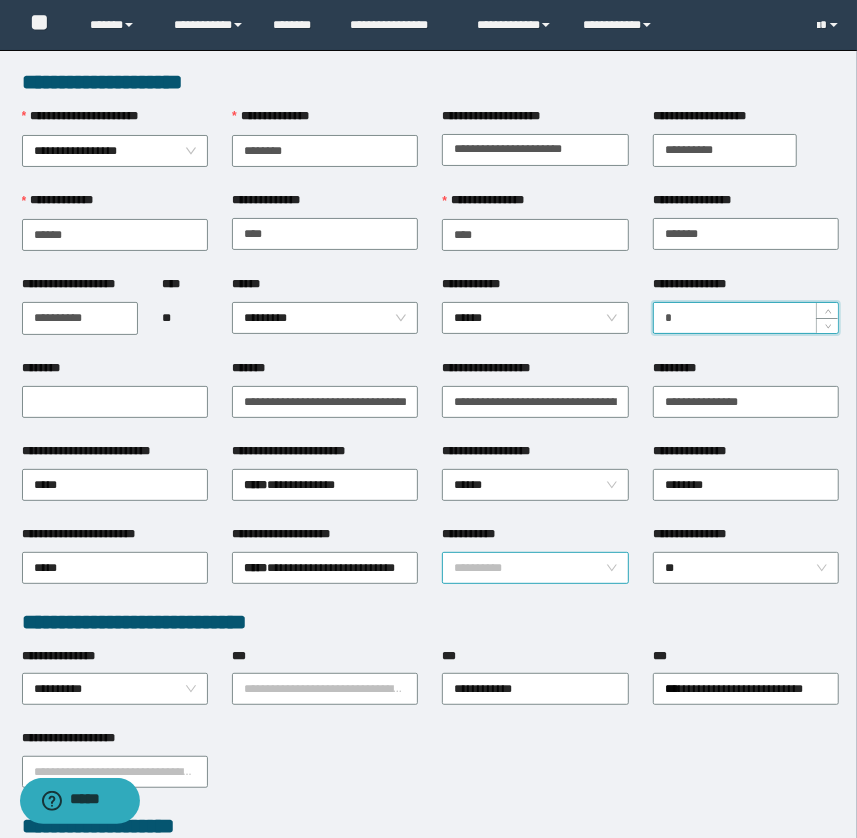 click on "**********" at bounding box center (535, 568) 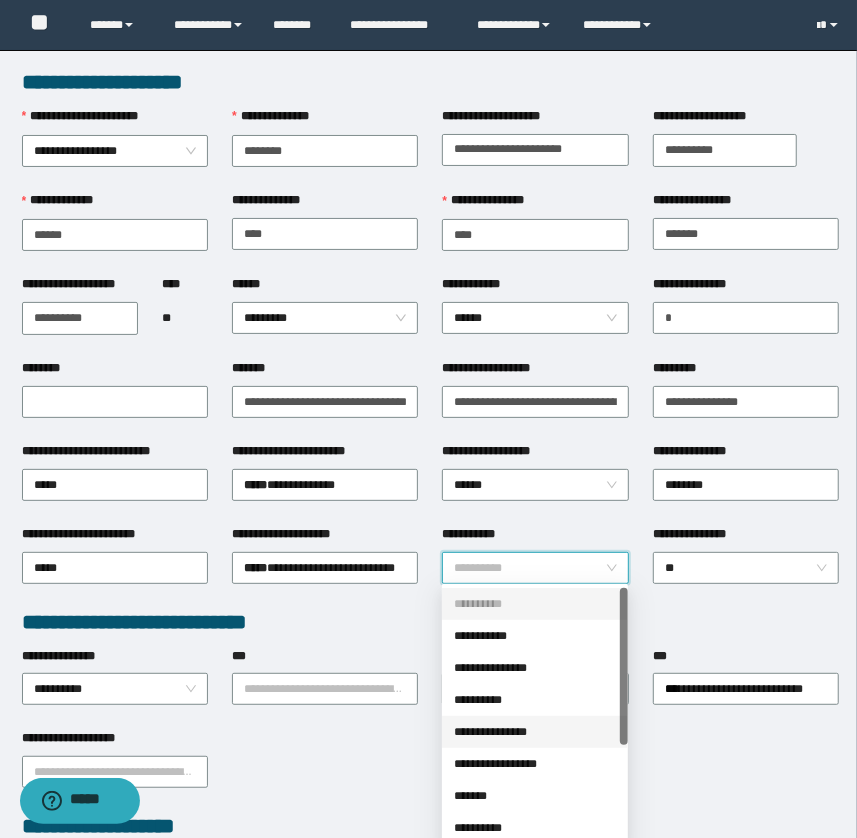 click on "**********" at bounding box center [535, 732] 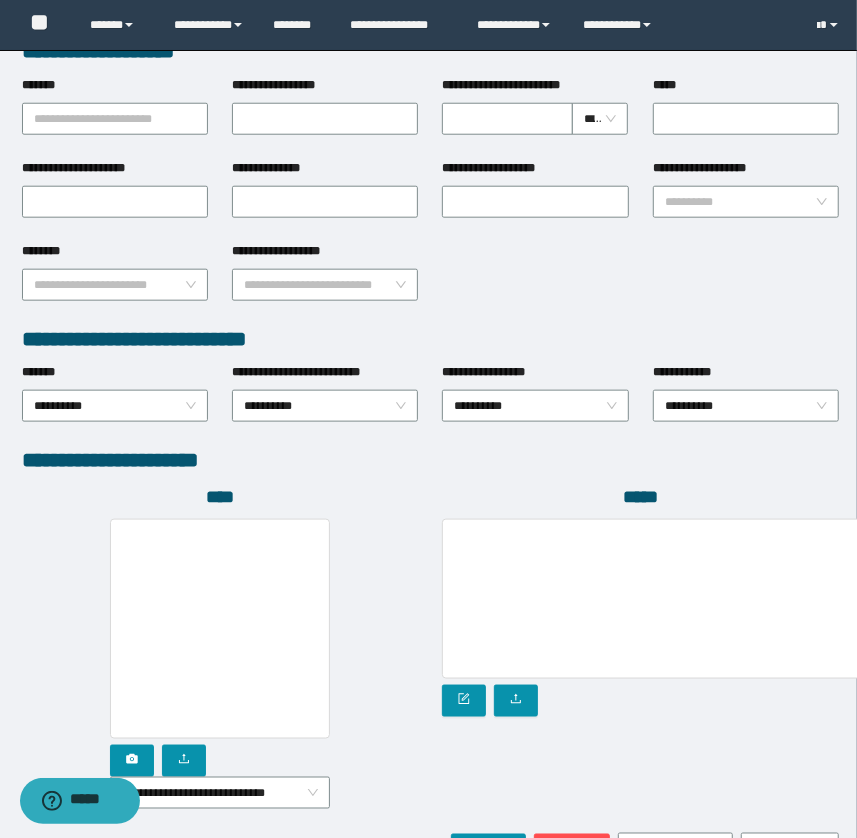 scroll, scrollTop: 818, scrollLeft: 0, axis: vertical 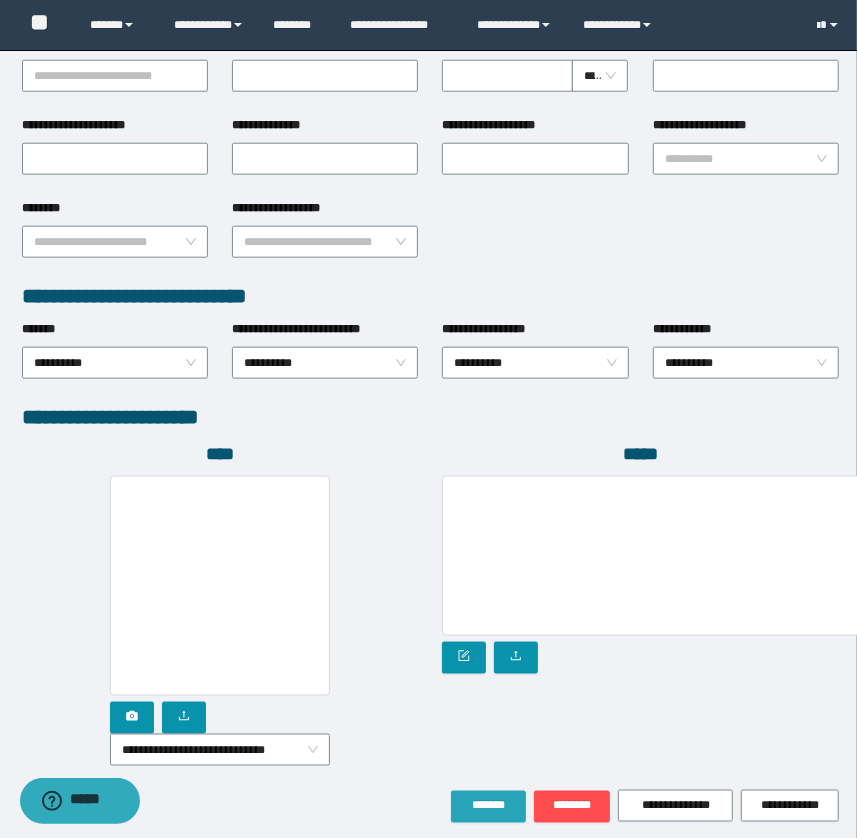 click on "*******" at bounding box center (488, 806) 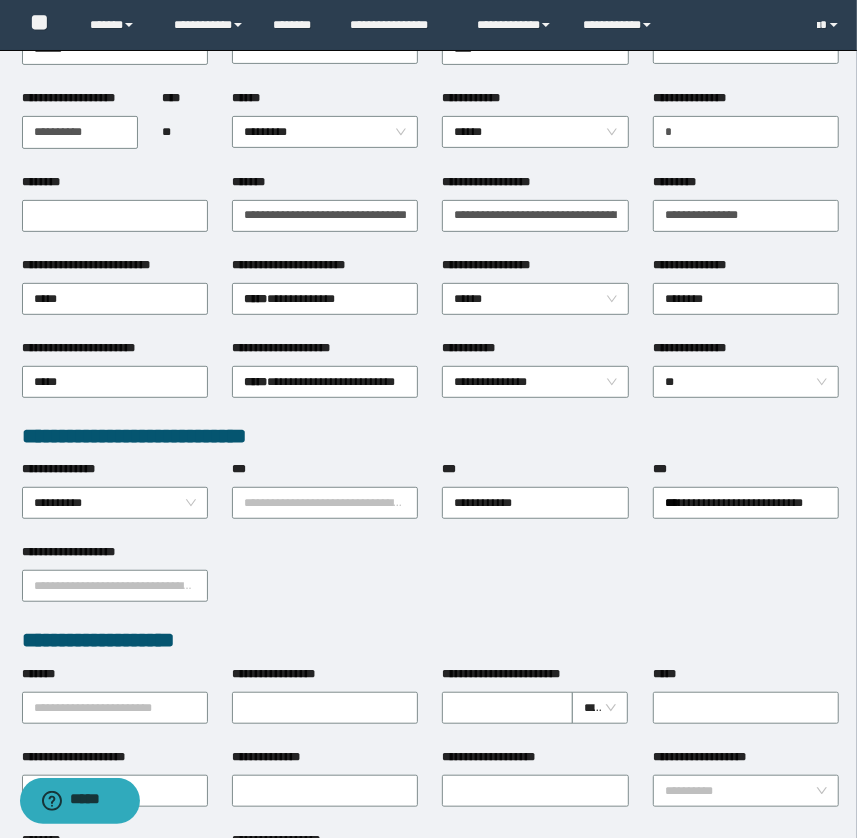 scroll, scrollTop: 0, scrollLeft: 0, axis: both 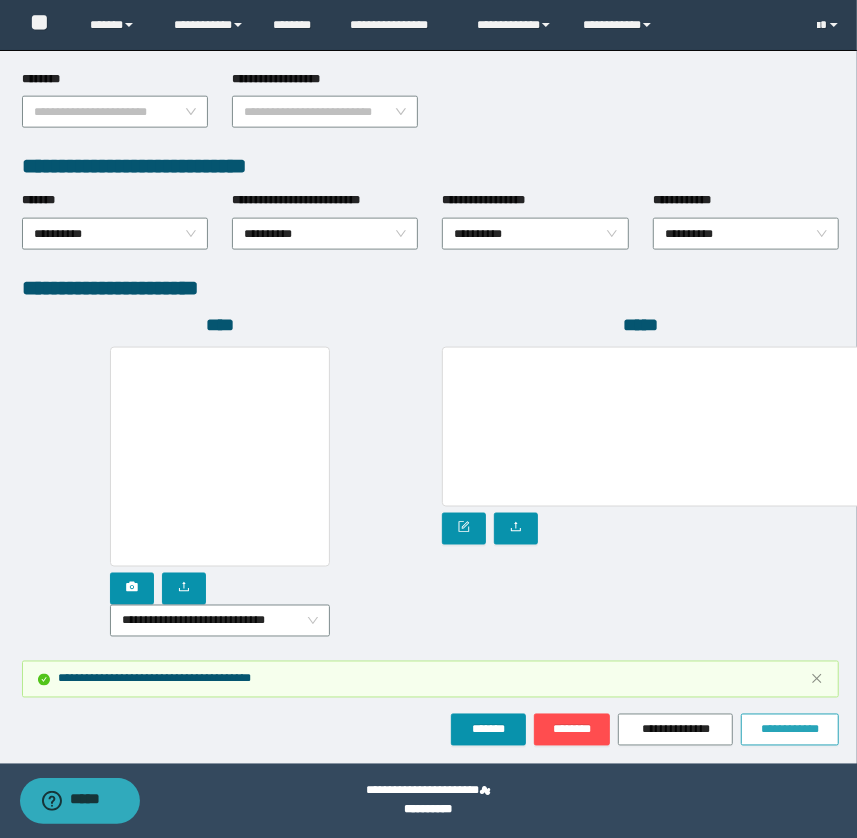 click on "**********" at bounding box center [790, 730] 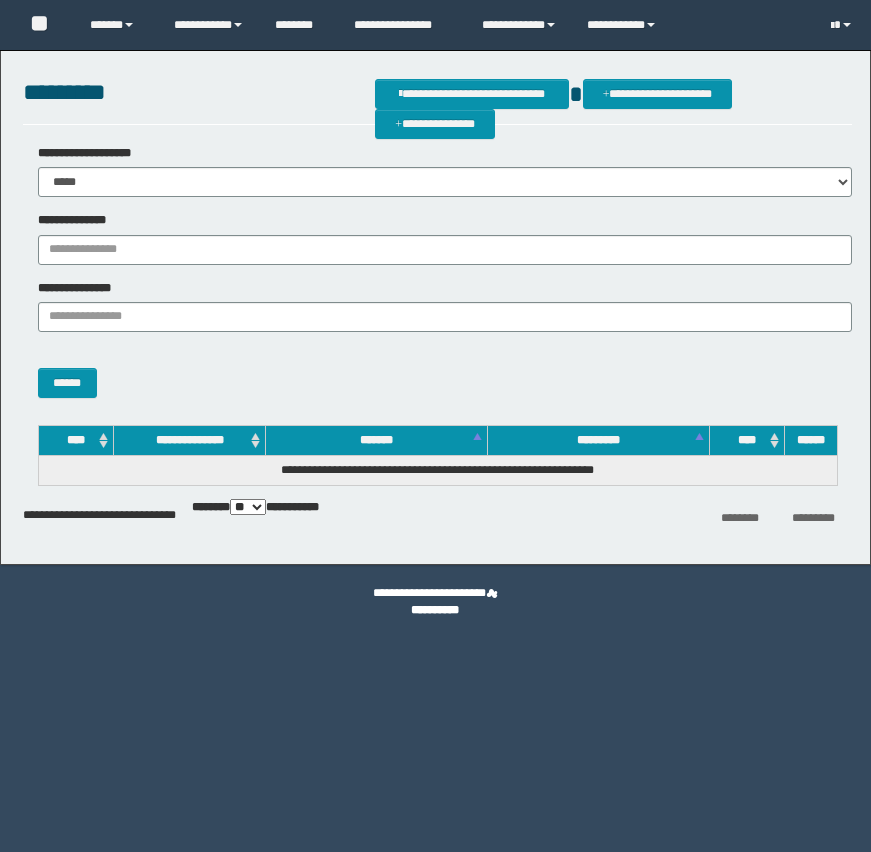 scroll, scrollTop: 0, scrollLeft: 0, axis: both 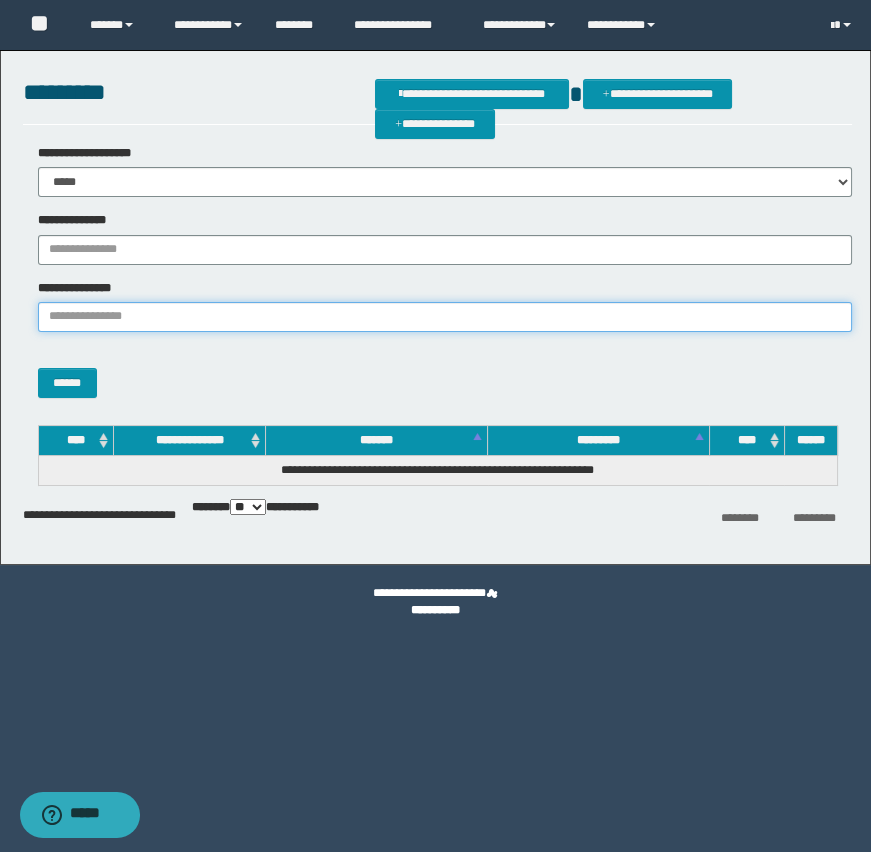 click on "**********" at bounding box center (445, 317) 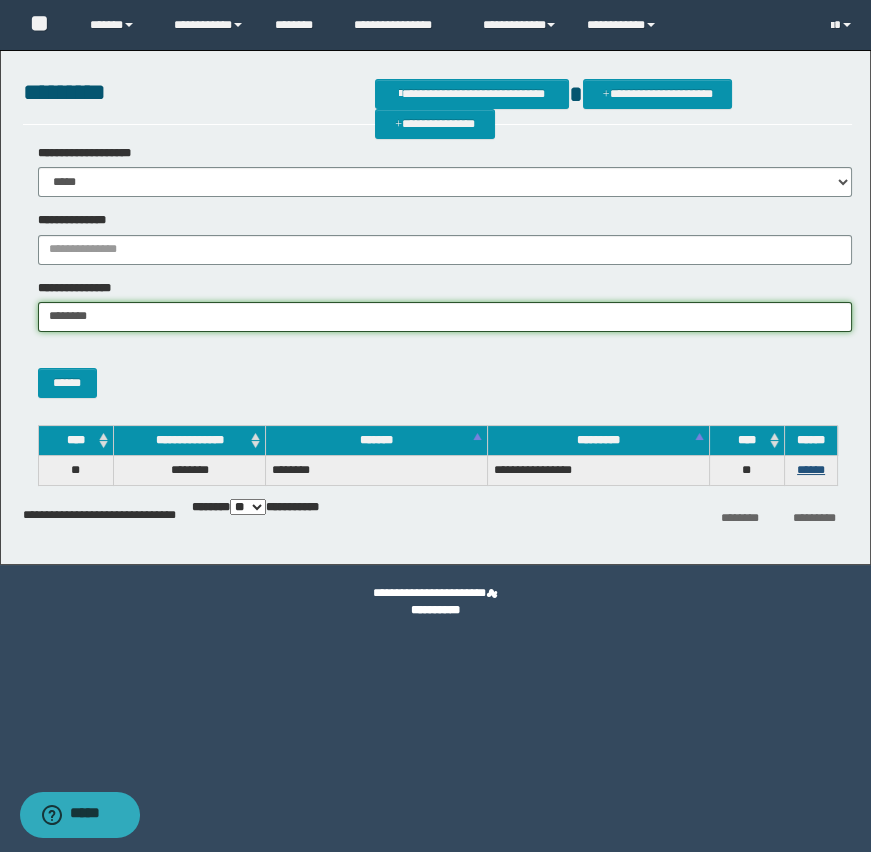 type on "********" 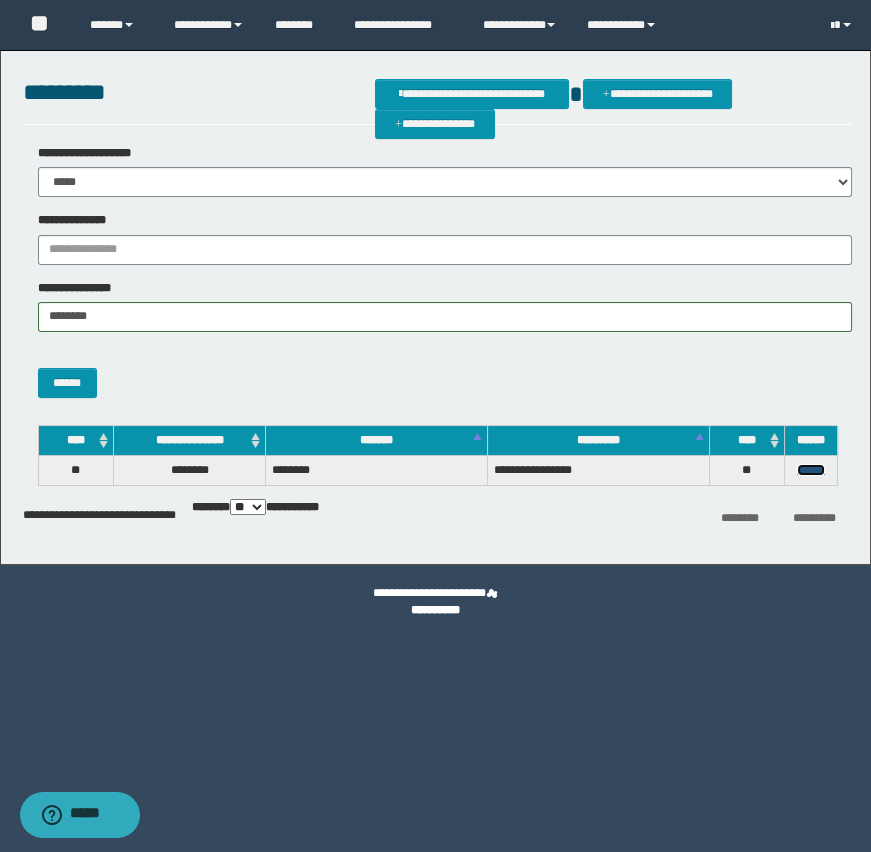 click on "******" at bounding box center [811, 470] 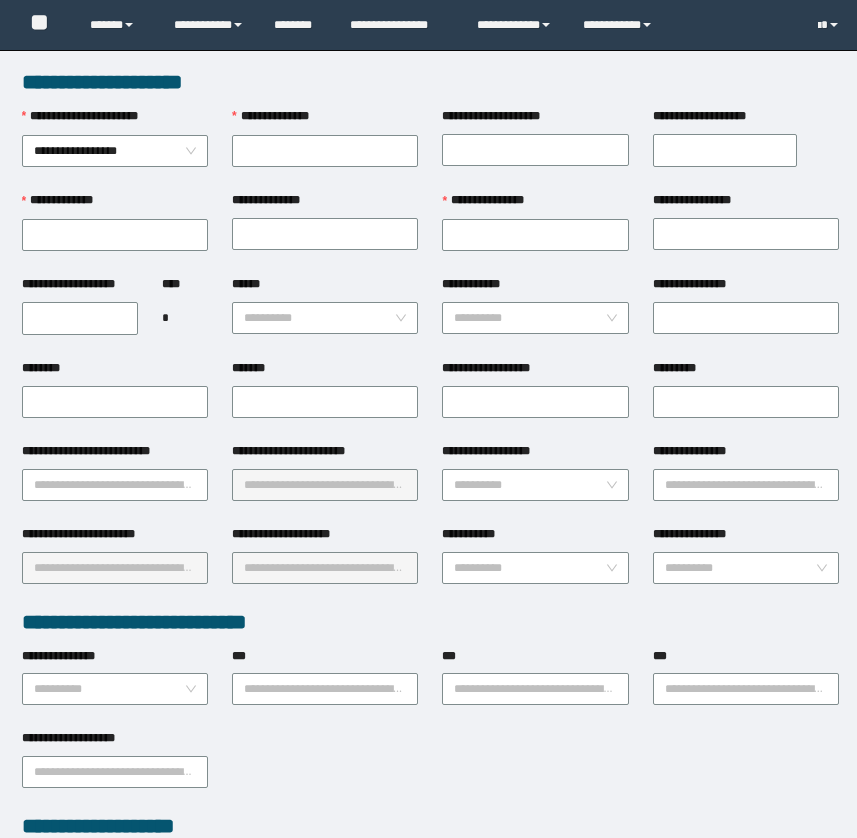 scroll, scrollTop: 0, scrollLeft: 0, axis: both 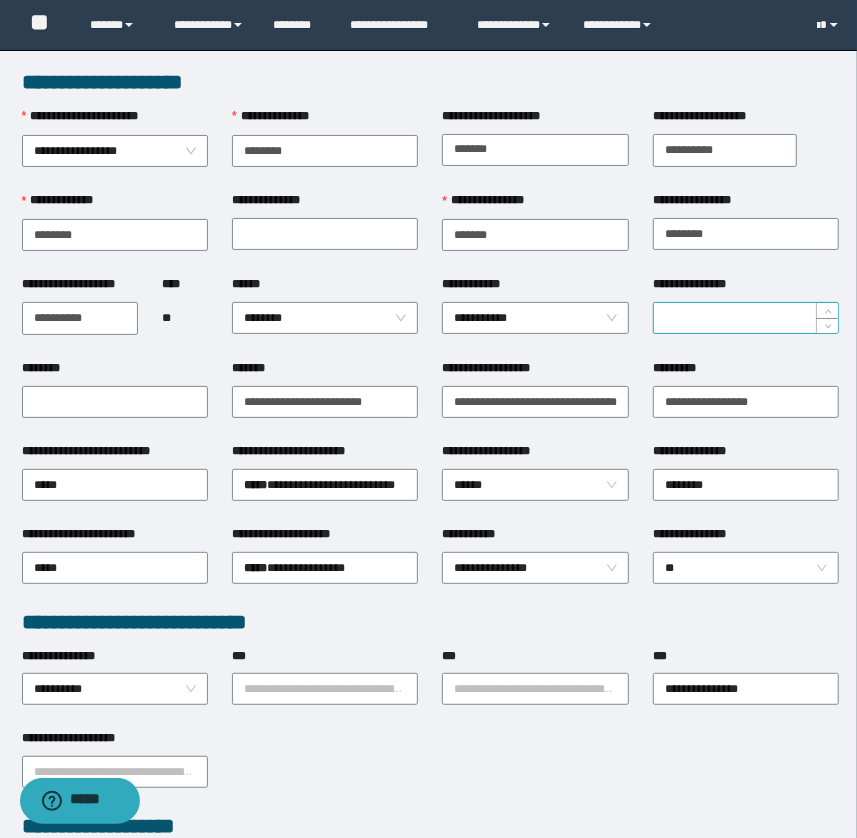click on "**********" at bounding box center [746, 318] 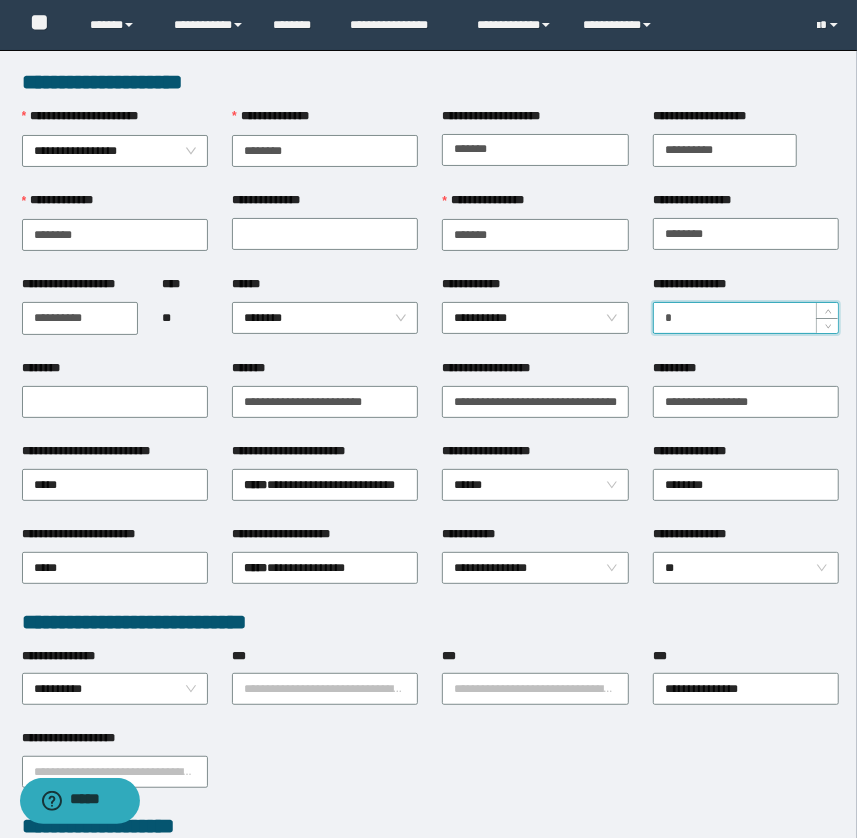 type on "*" 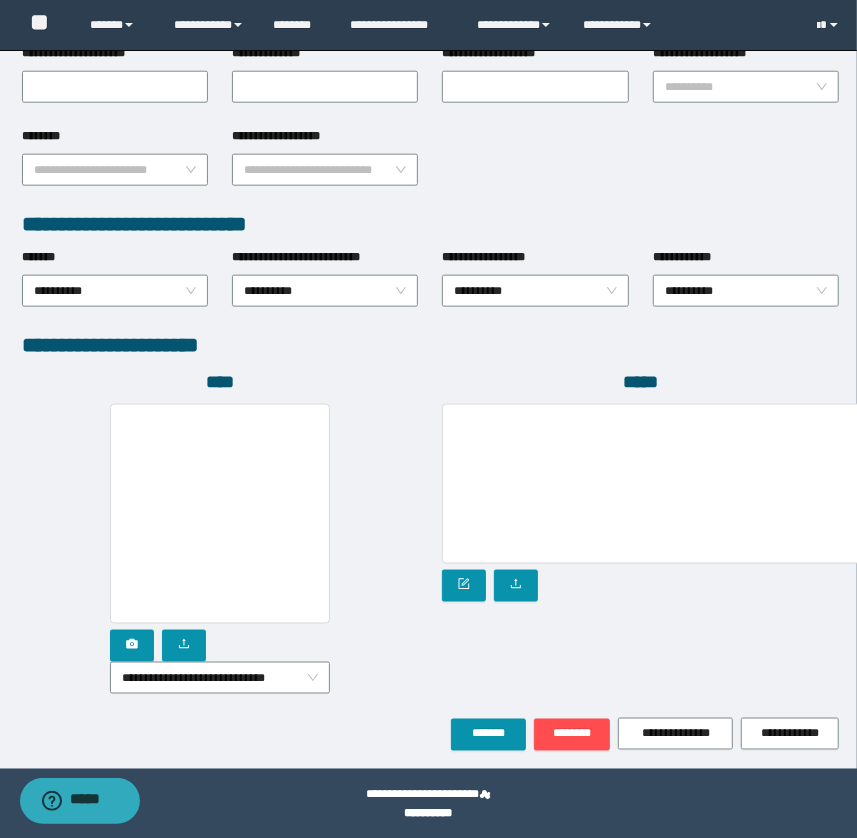 scroll, scrollTop: 896, scrollLeft: 0, axis: vertical 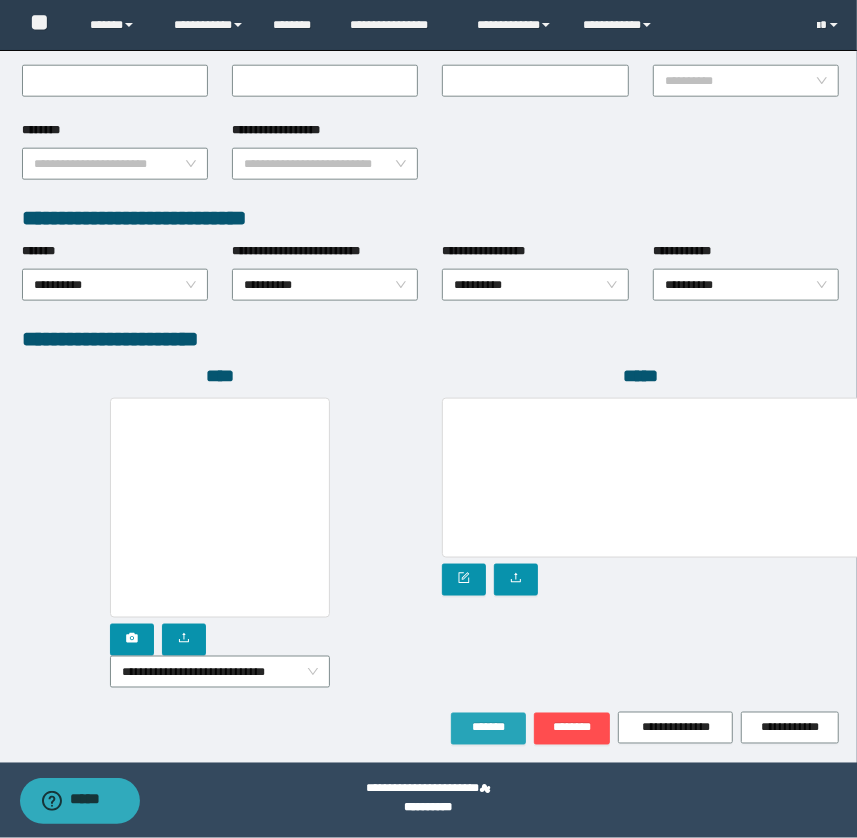 click on "*******" at bounding box center (488, 728) 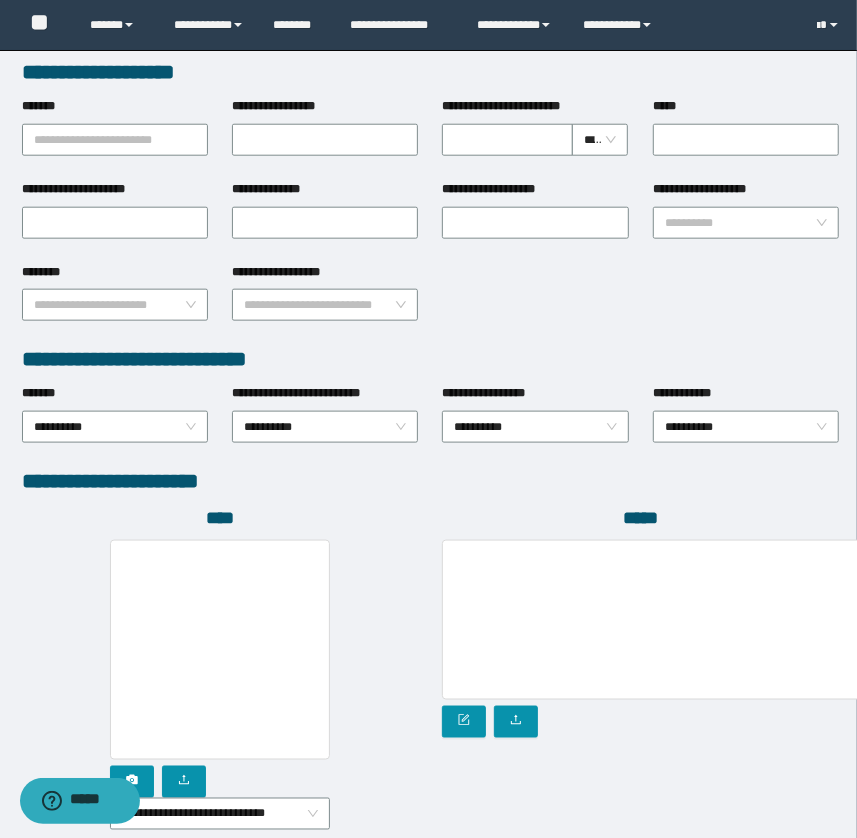 scroll, scrollTop: 1000, scrollLeft: 0, axis: vertical 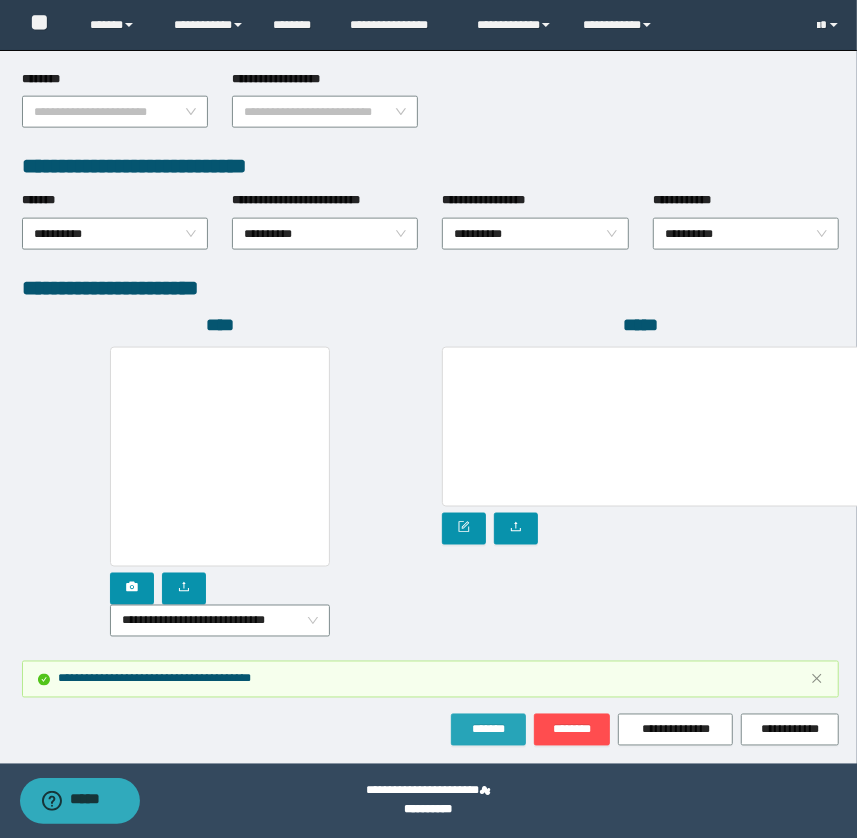 click on "*******" at bounding box center (488, 730) 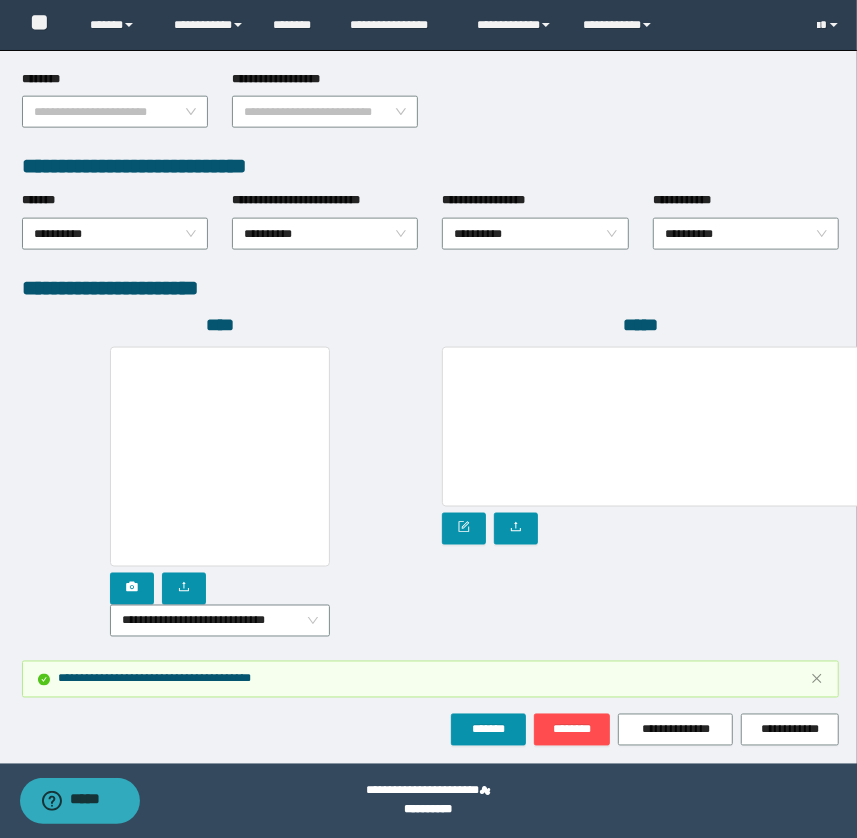 click on "**********" at bounding box center (431, 111) 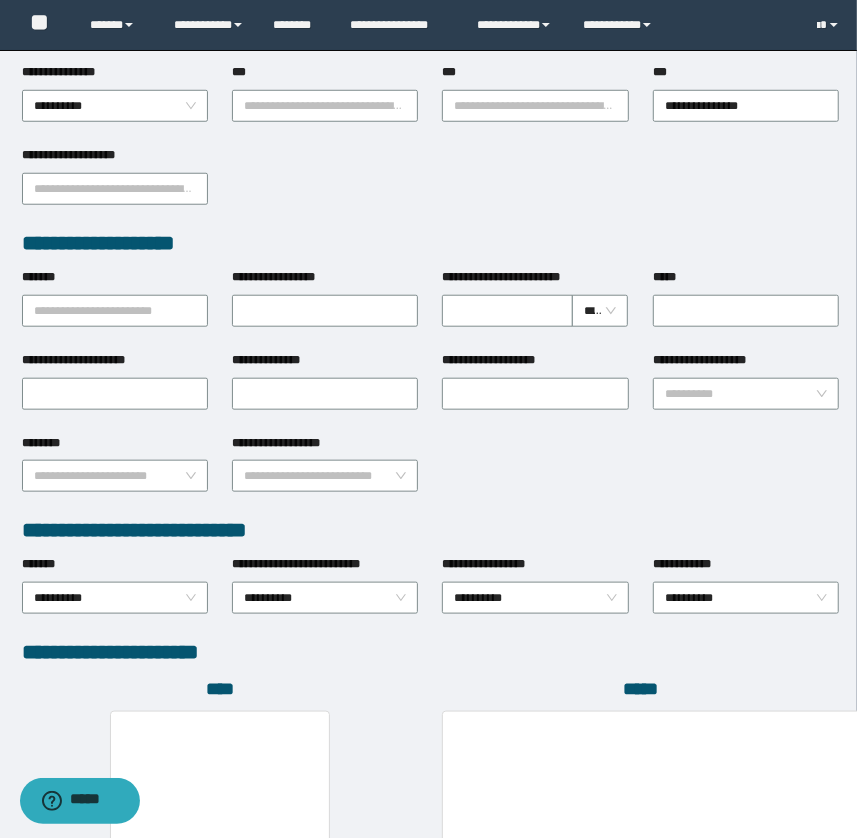 scroll, scrollTop: 1000, scrollLeft: 0, axis: vertical 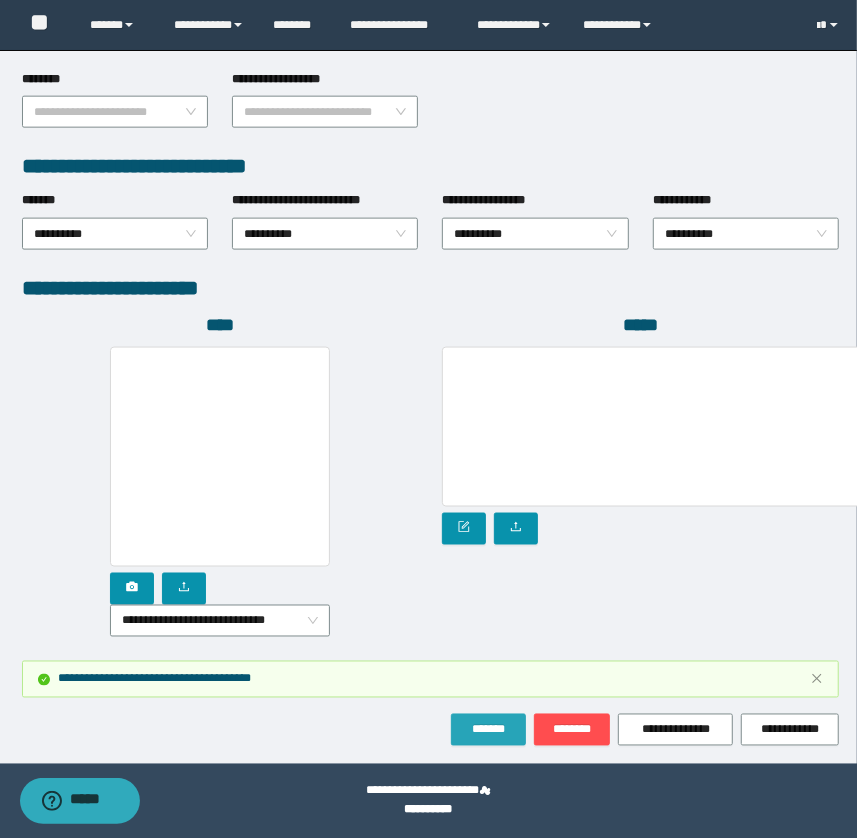 click on "*******" at bounding box center [488, 730] 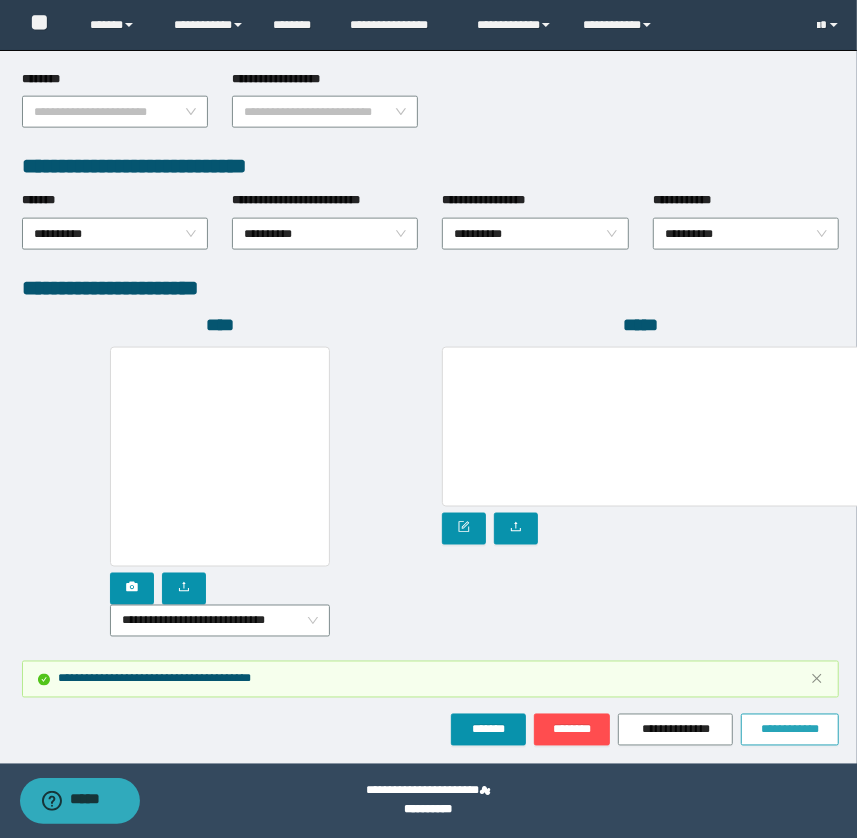 click on "**********" at bounding box center (790, 730) 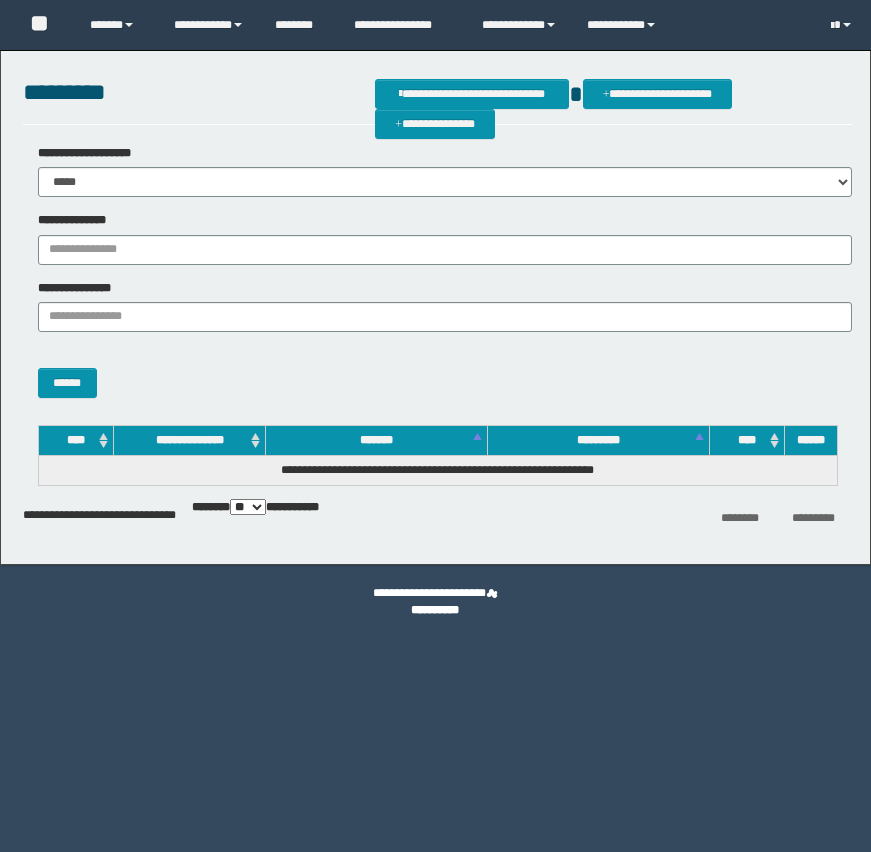 scroll, scrollTop: 0, scrollLeft: 0, axis: both 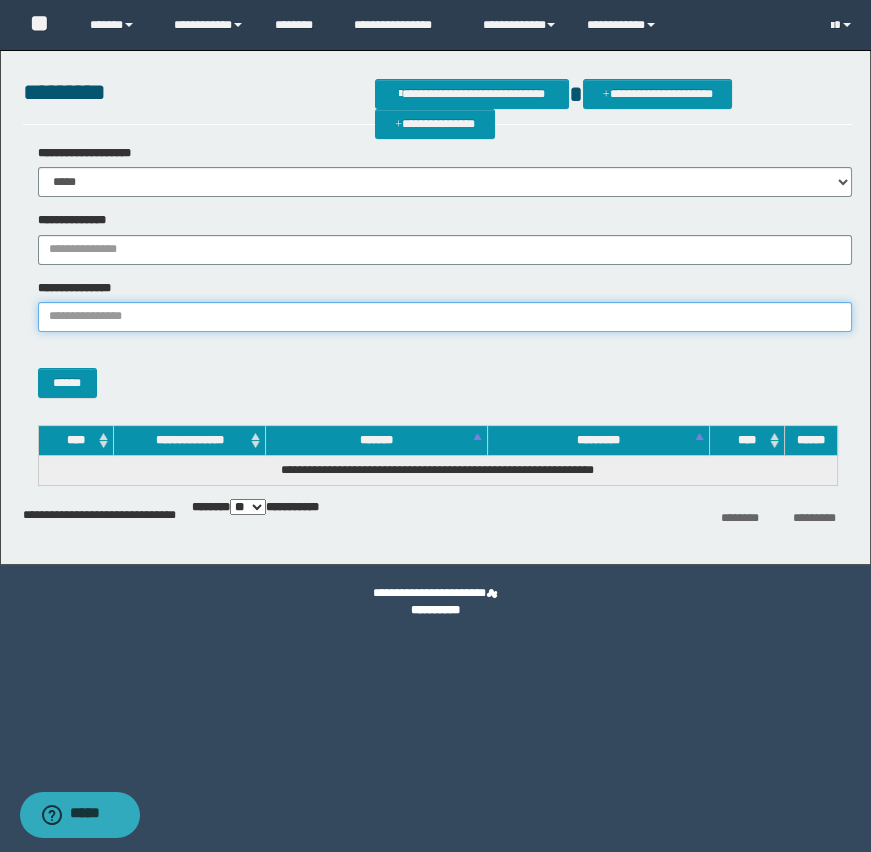 click on "**********" at bounding box center [445, 317] 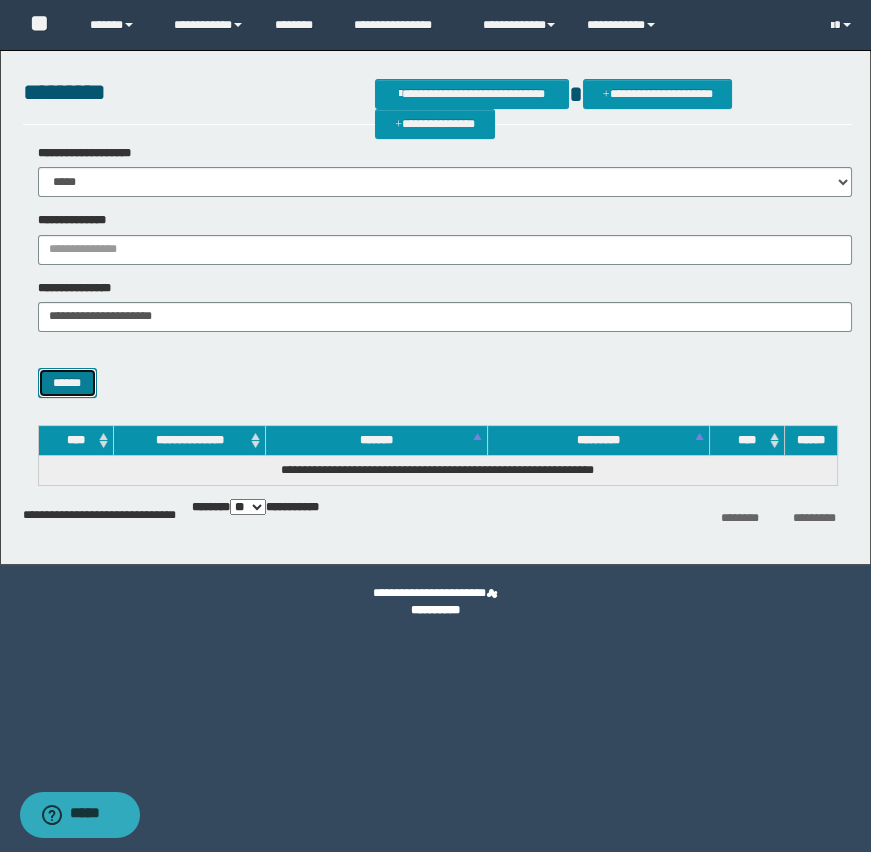 click on "******" at bounding box center [67, 383] 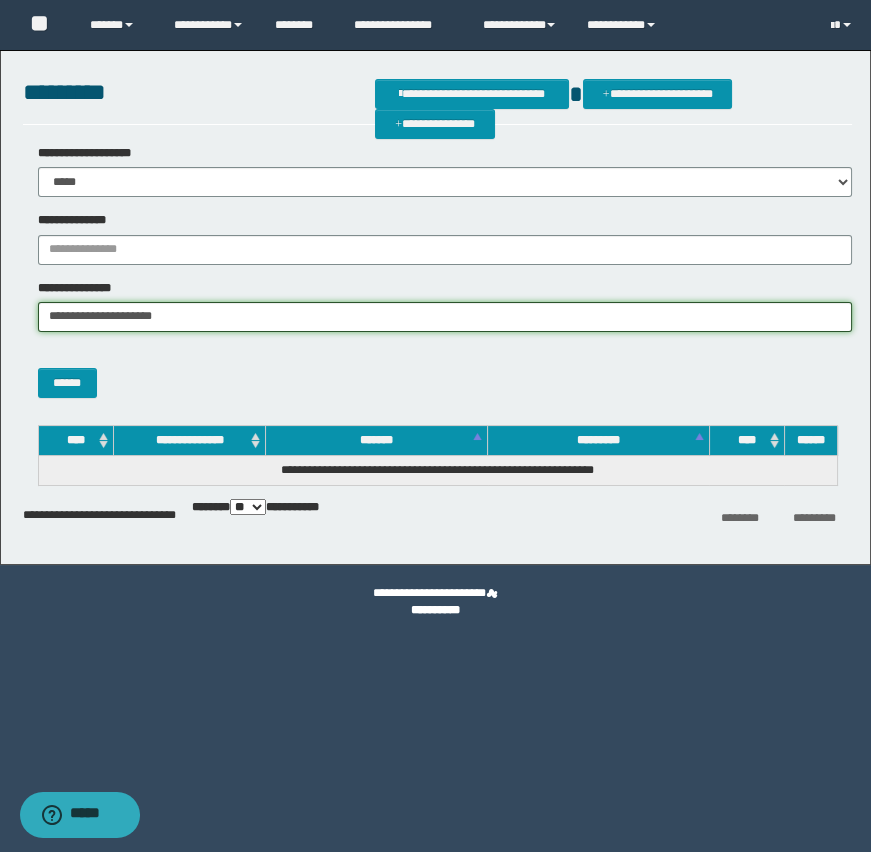 click on "**********" at bounding box center (445, 317) 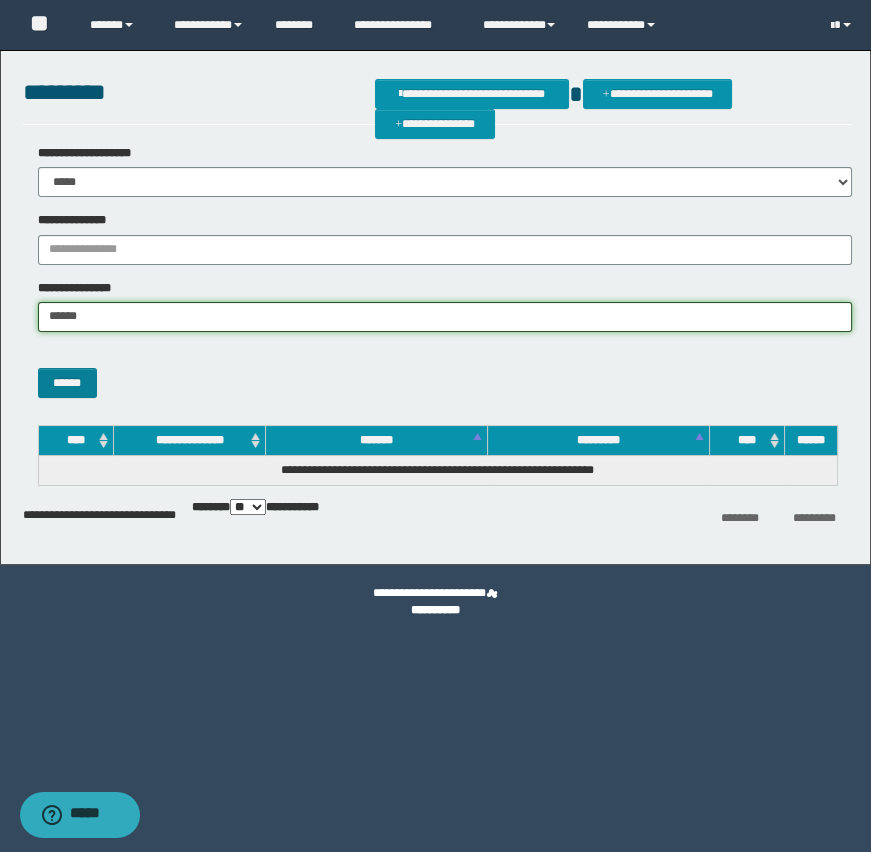 type on "******" 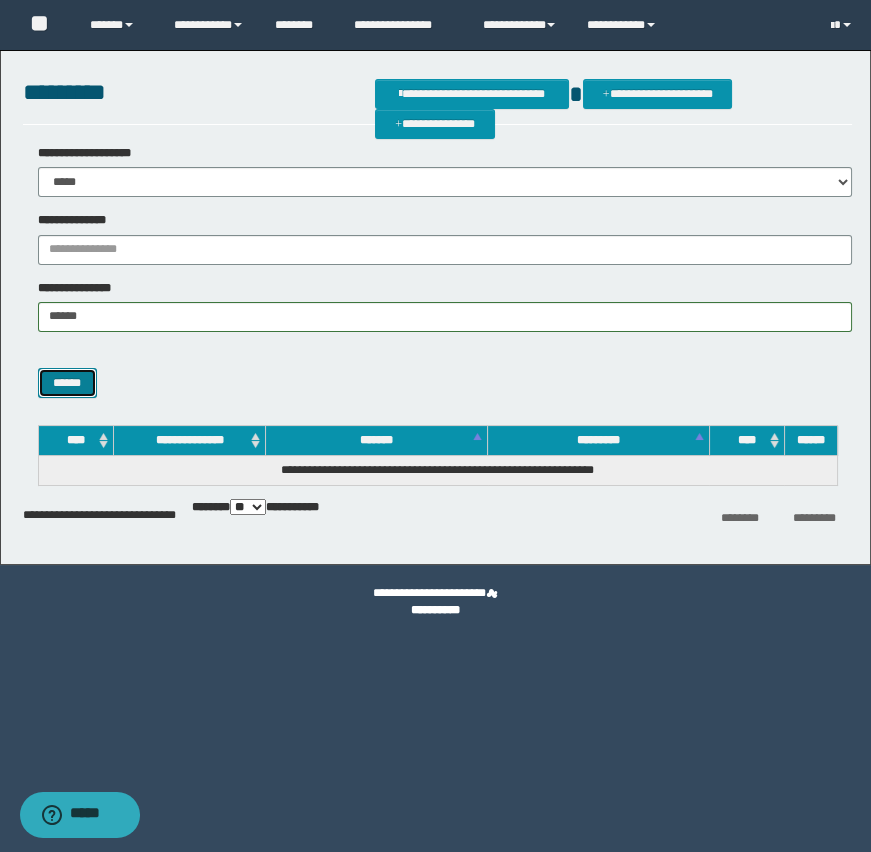 click on "******" at bounding box center [67, 383] 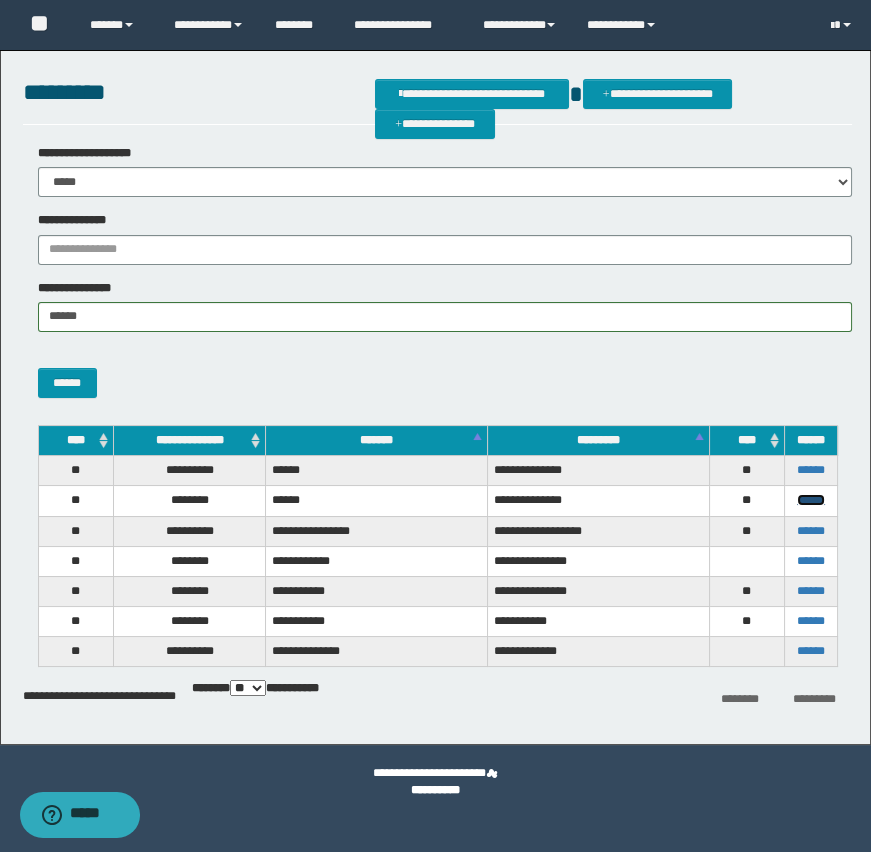 click on "******" at bounding box center [811, 500] 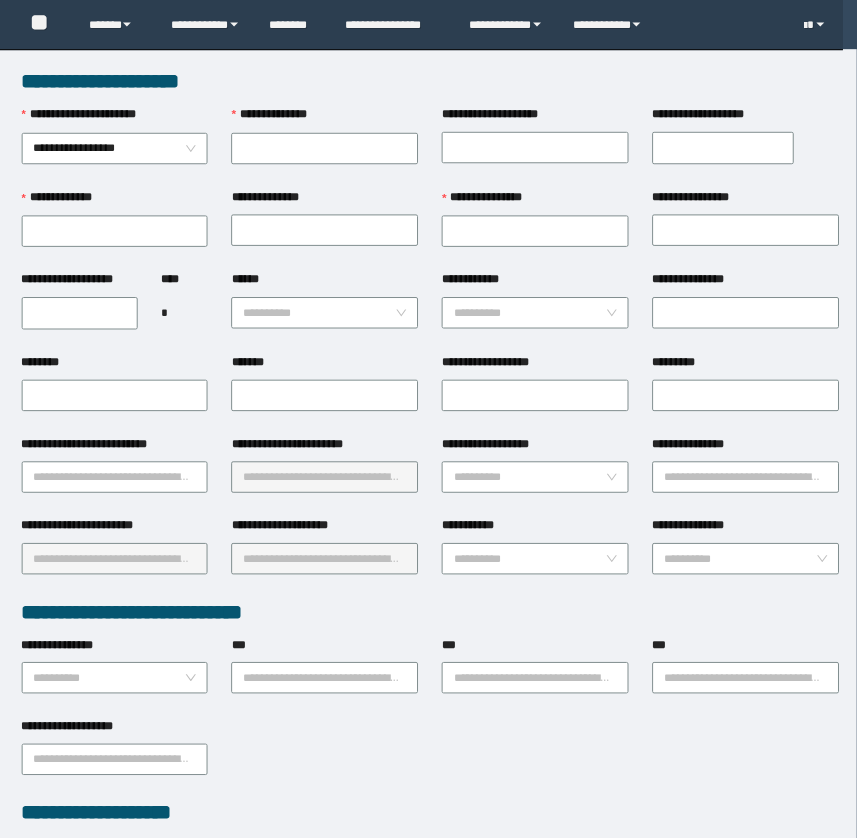 scroll, scrollTop: 0, scrollLeft: 0, axis: both 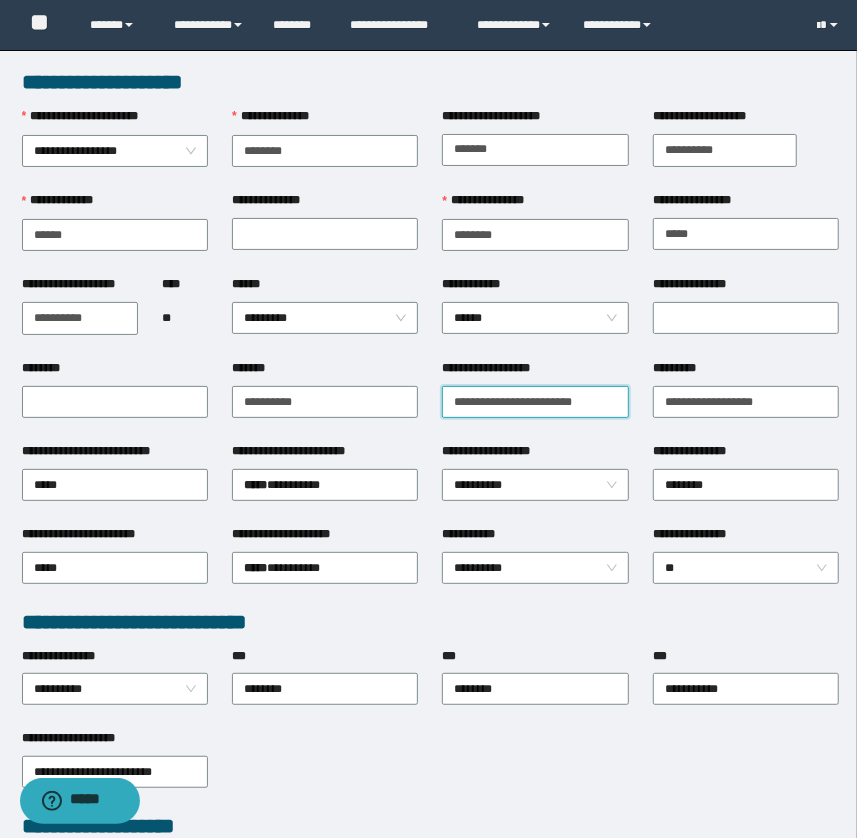 click on "**********" at bounding box center [535, 402] 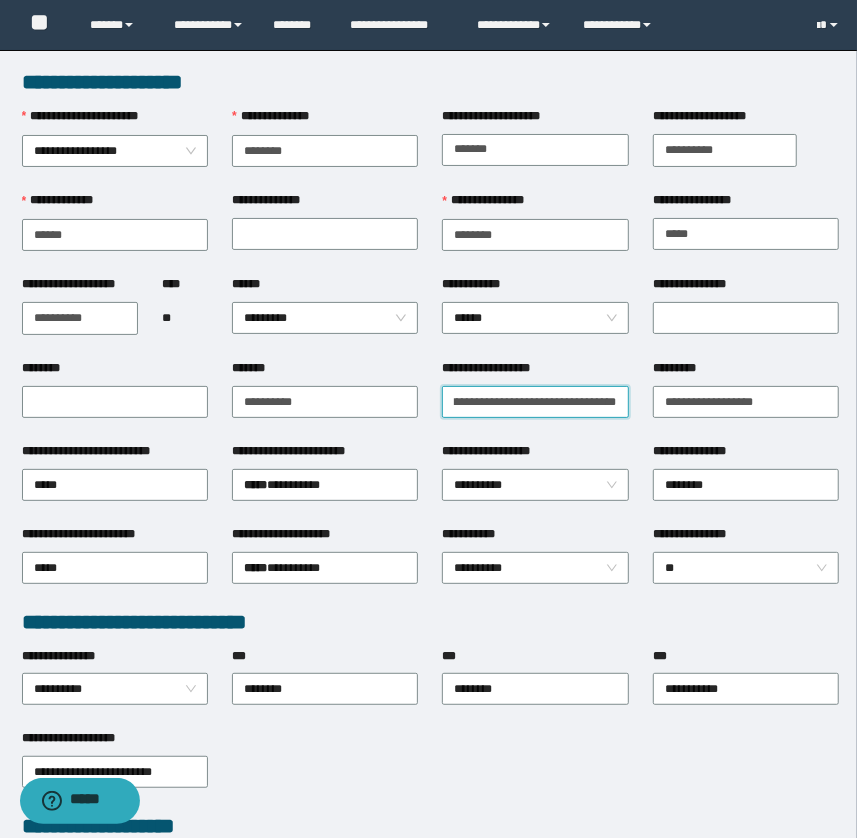 scroll, scrollTop: 0, scrollLeft: 110, axis: horizontal 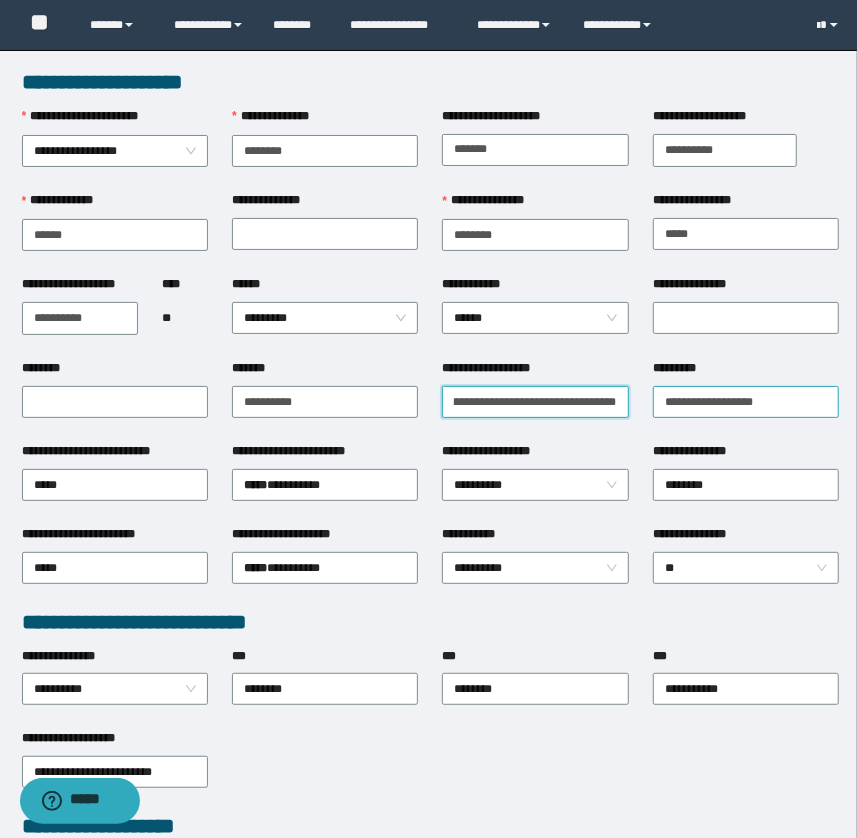 drag, startPoint x: 603, startPoint y: 403, endPoint x: 679, endPoint y: 411, distance: 76.41989 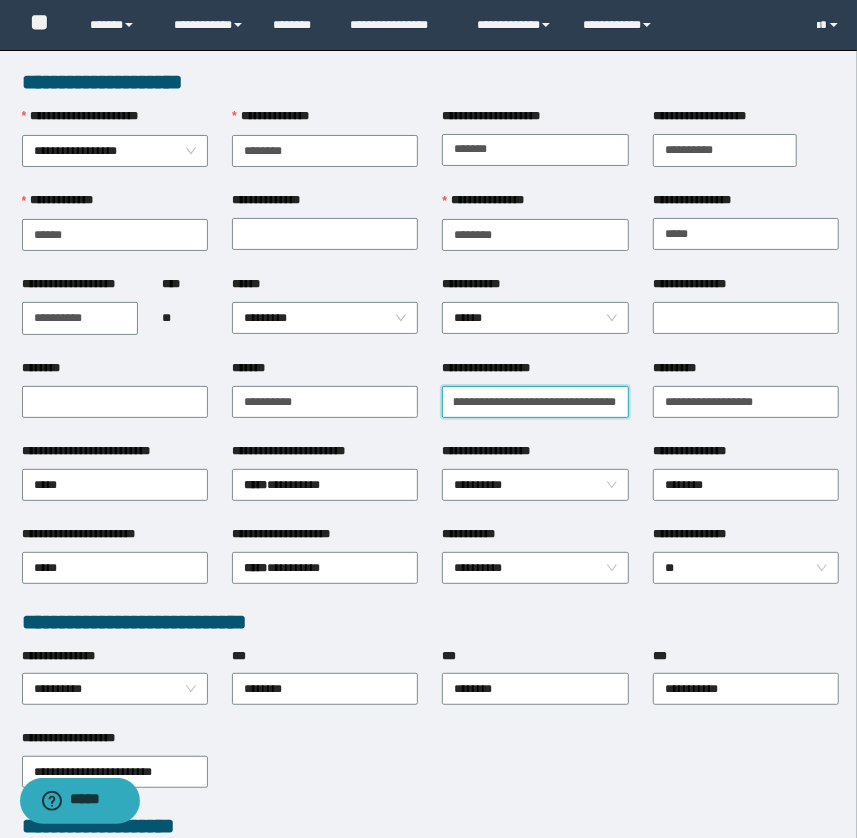 type on "**********" 